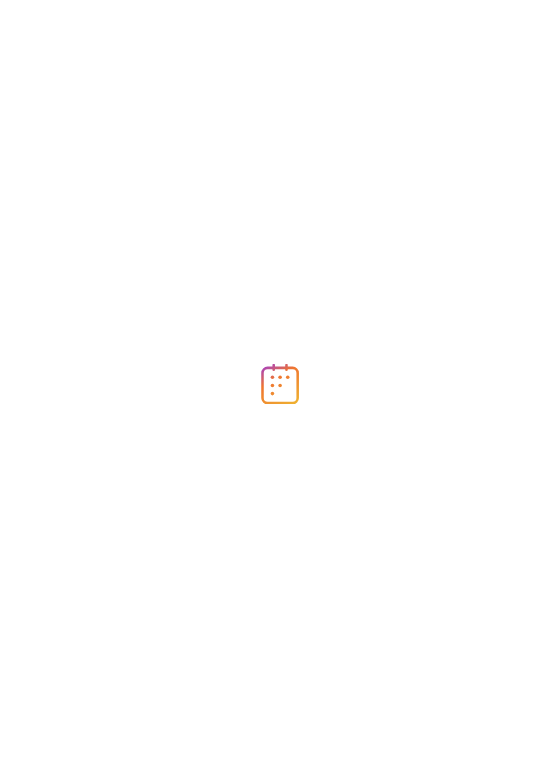 scroll, scrollTop: 0, scrollLeft: 0, axis: both 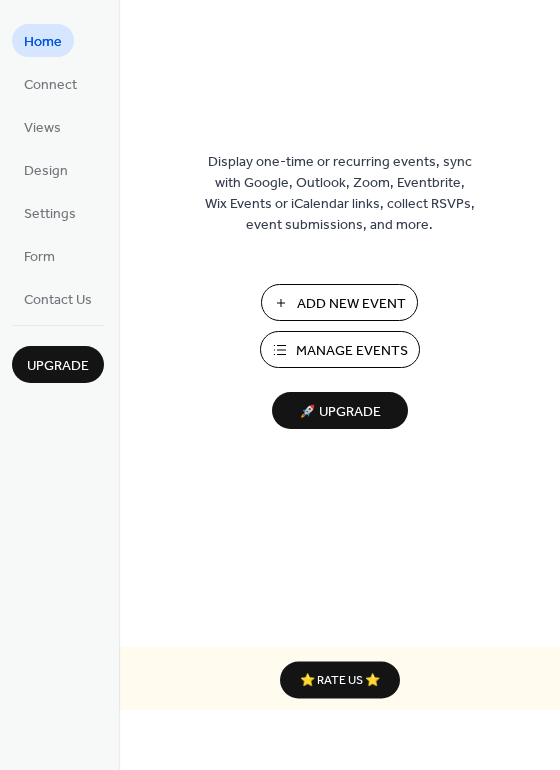 click on "Manage Events" at bounding box center [340, 349] 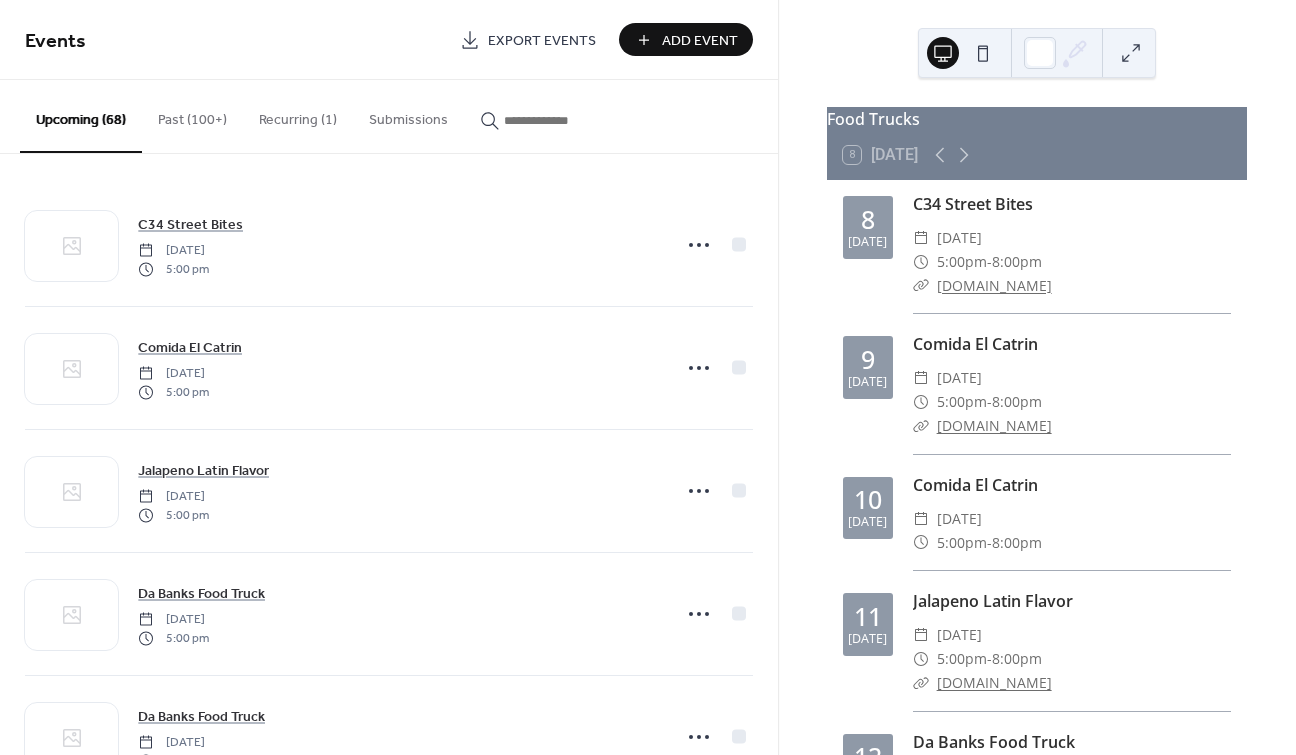 scroll, scrollTop: 0, scrollLeft: 0, axis: both 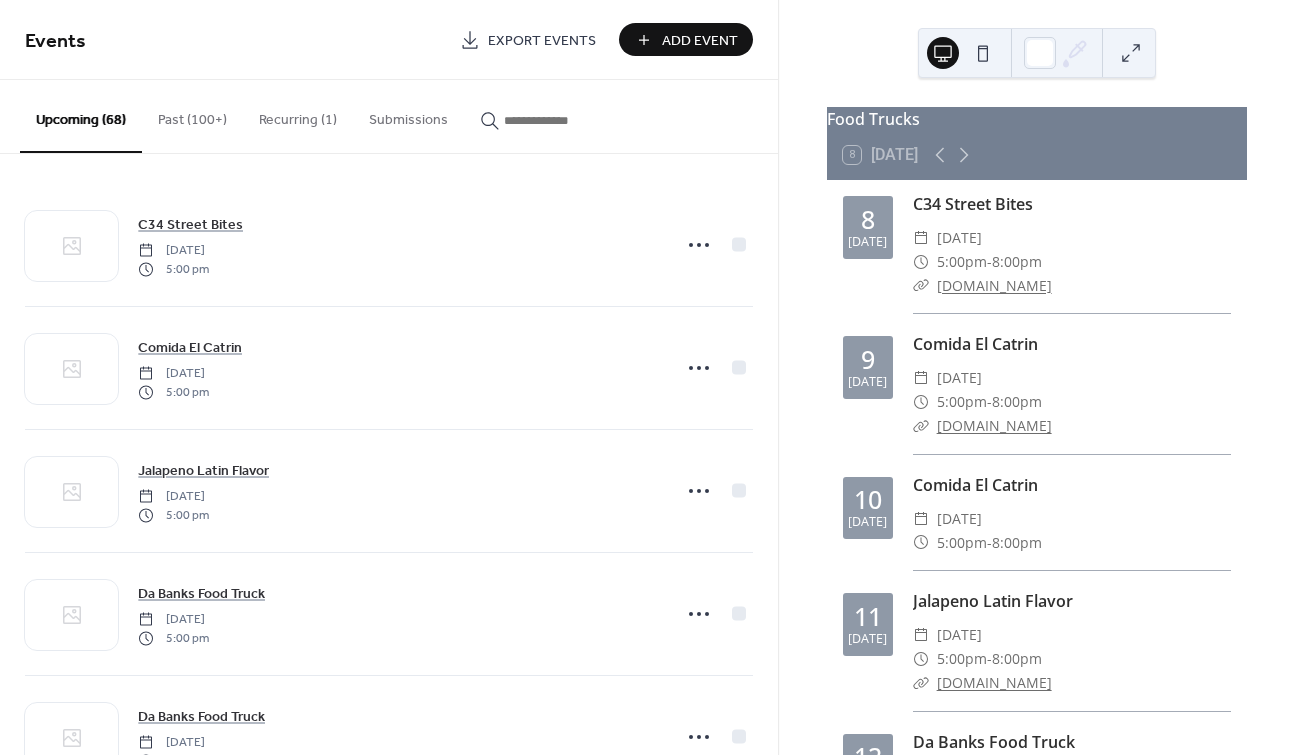 click on "Add Event" at bounding box center [686, 39] 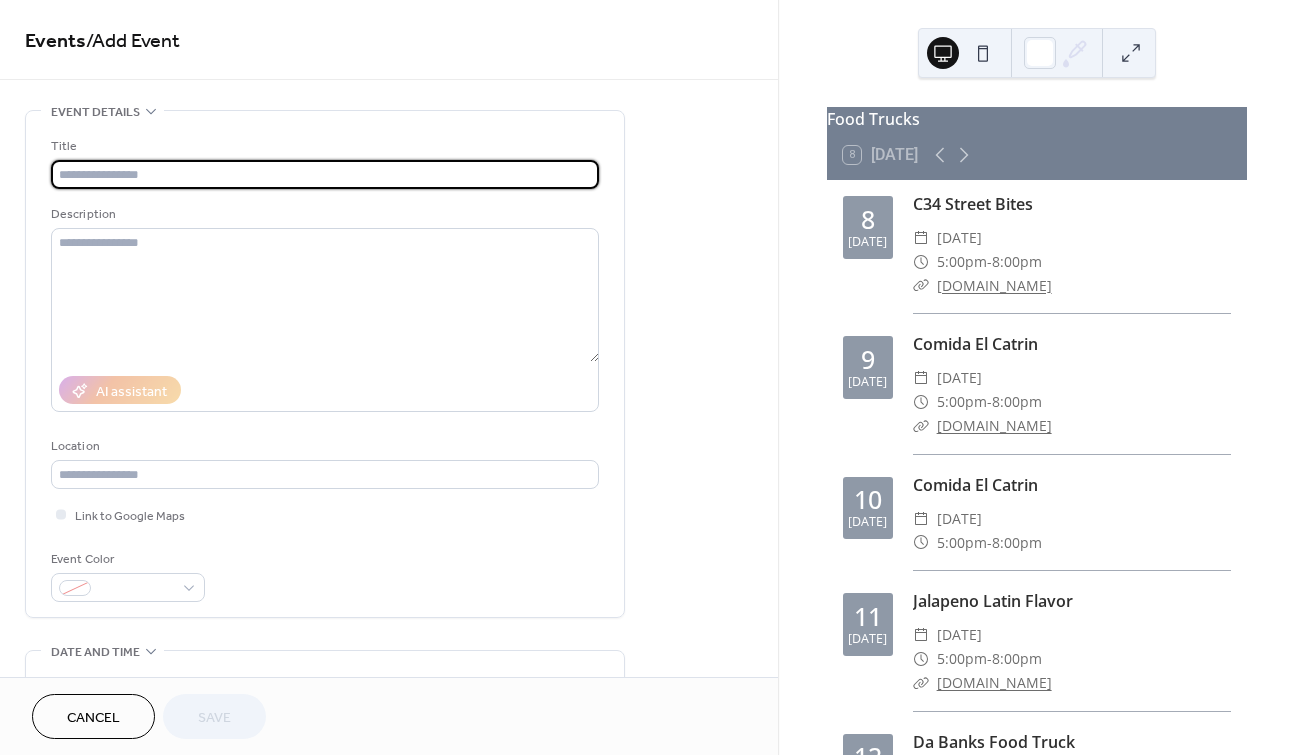 click at bounding box center [325, 174] 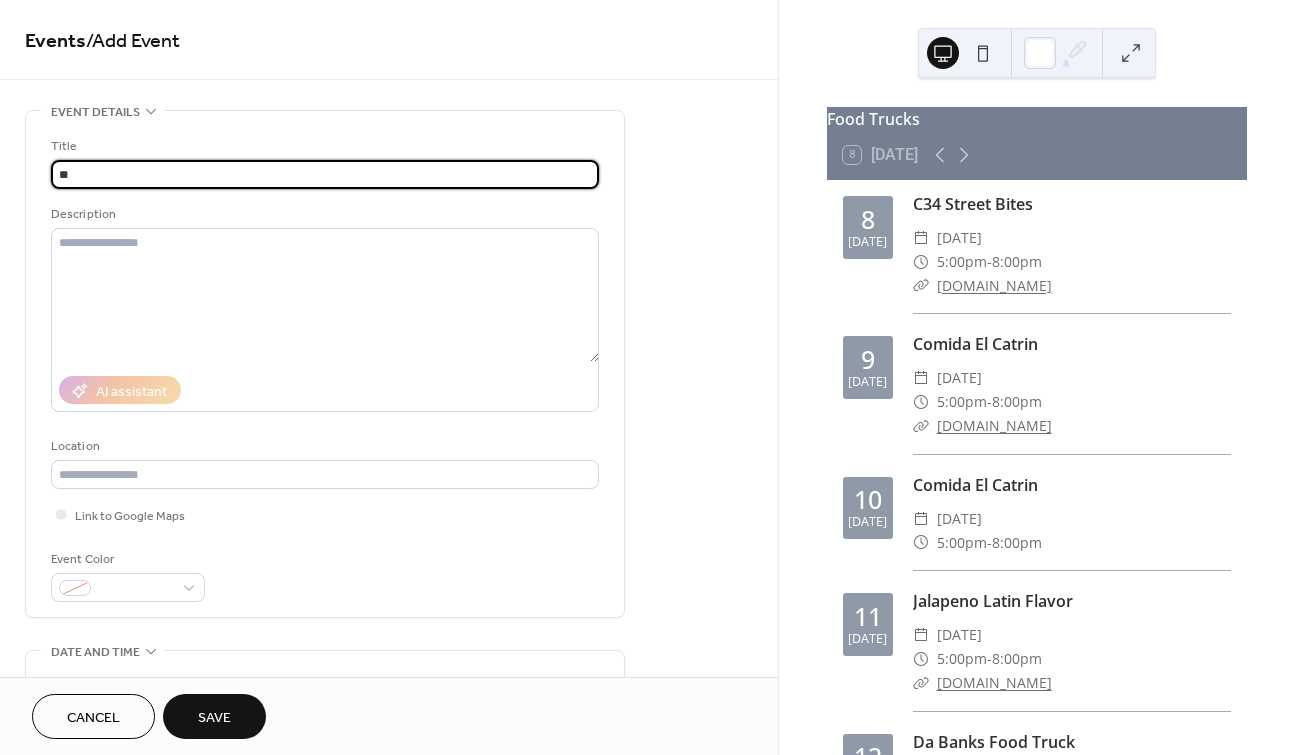 type on "**********" 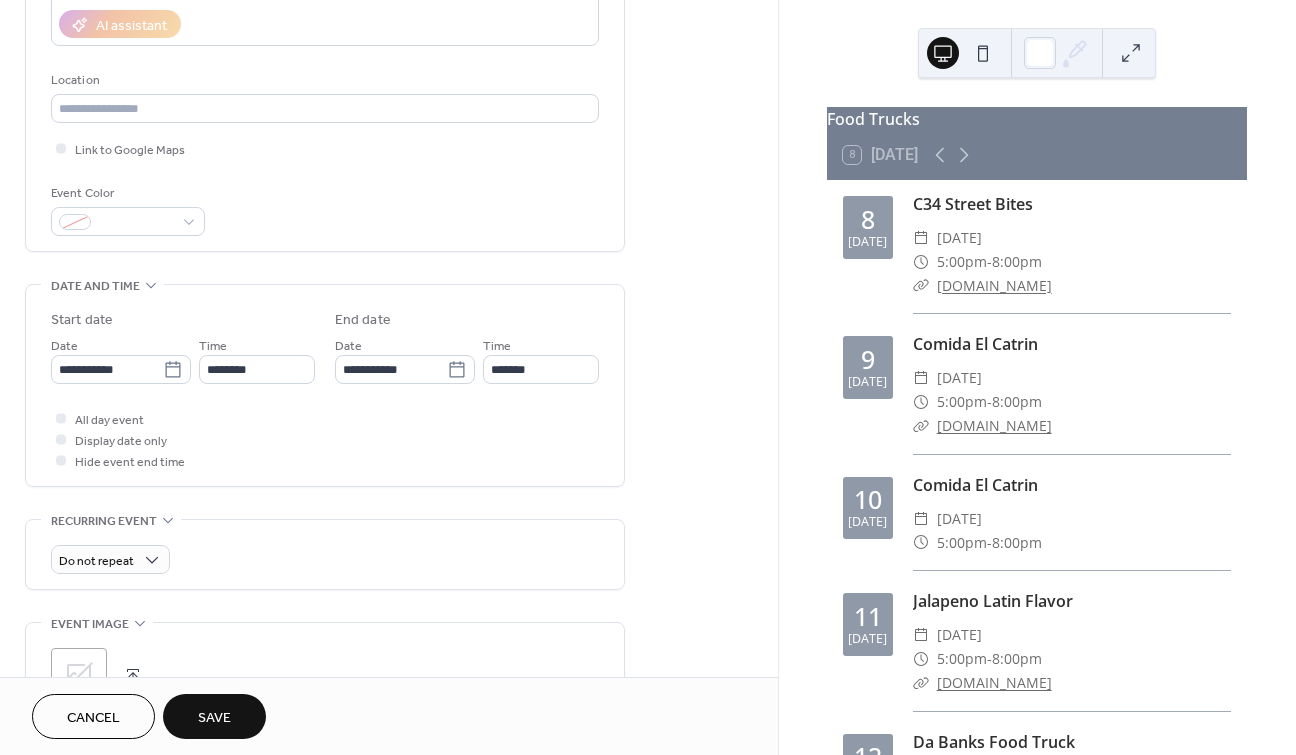 scroll, scrollTop: 384, scrollLeft: 0, axis: vertical 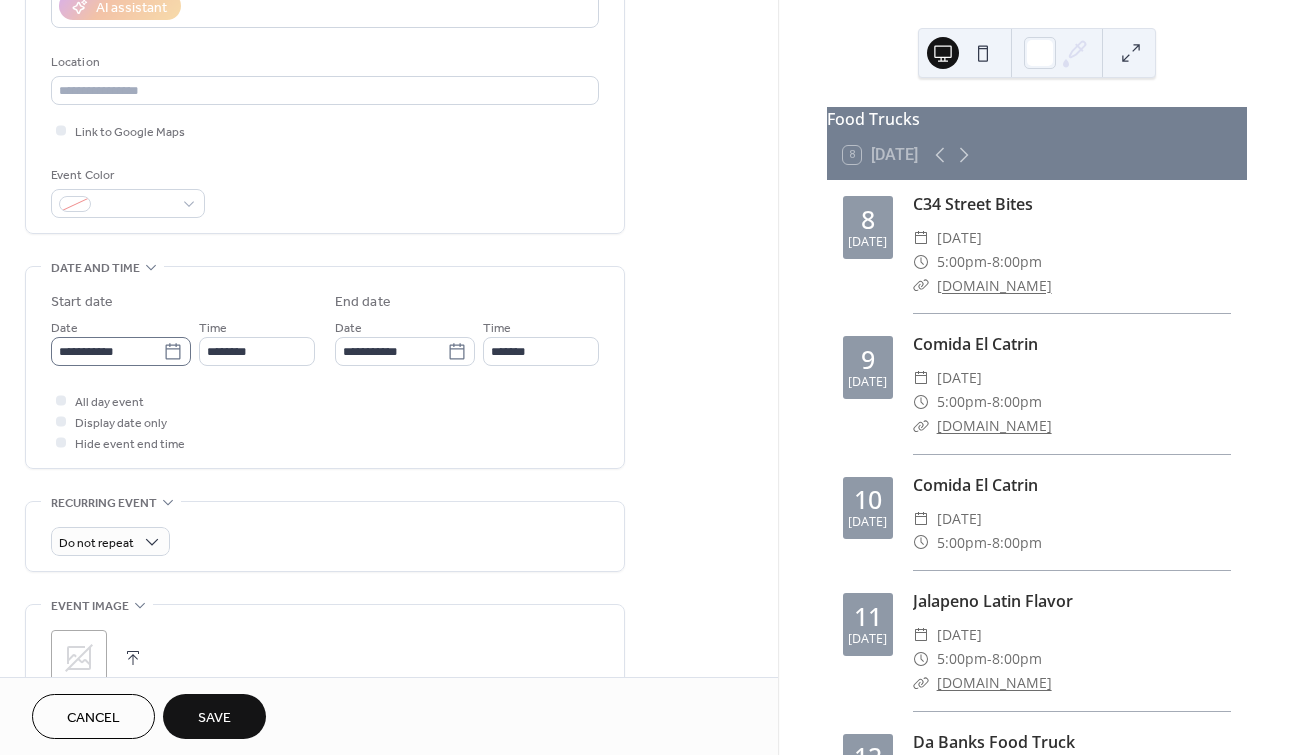 click 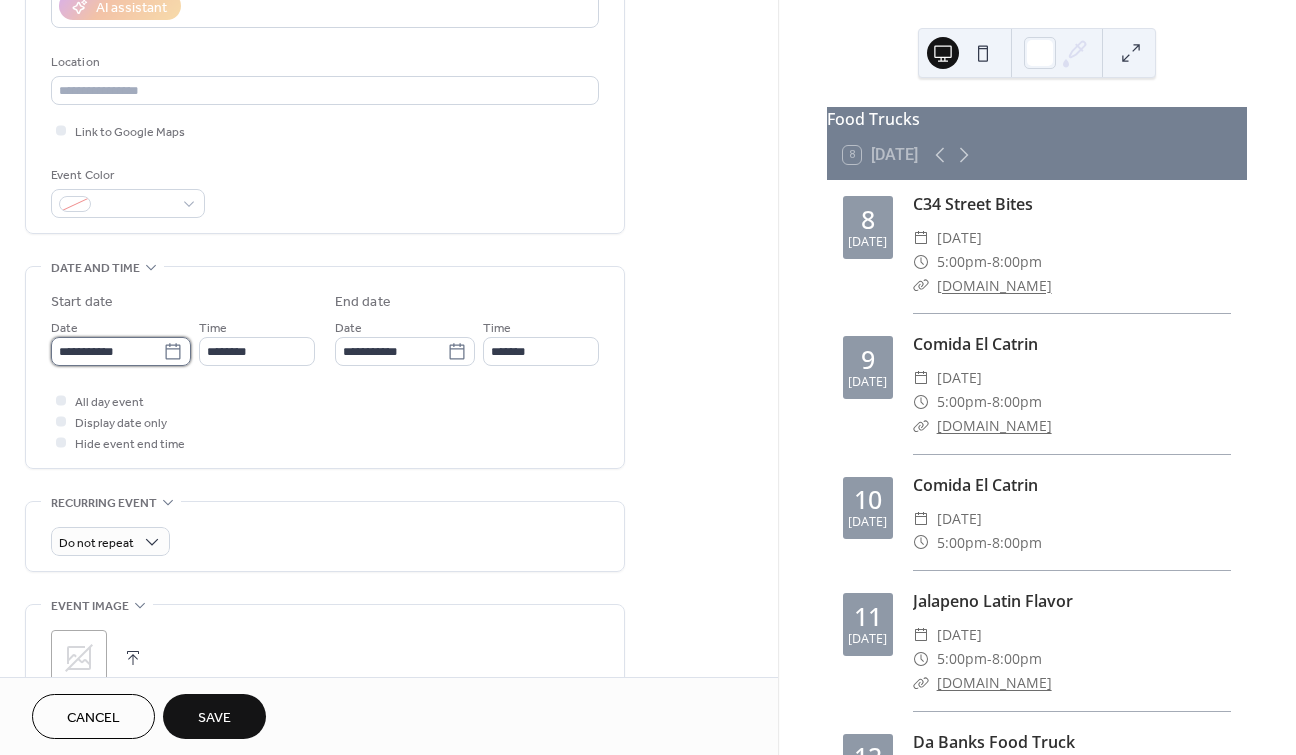 click on "**********" at bounding box center (107, 351) 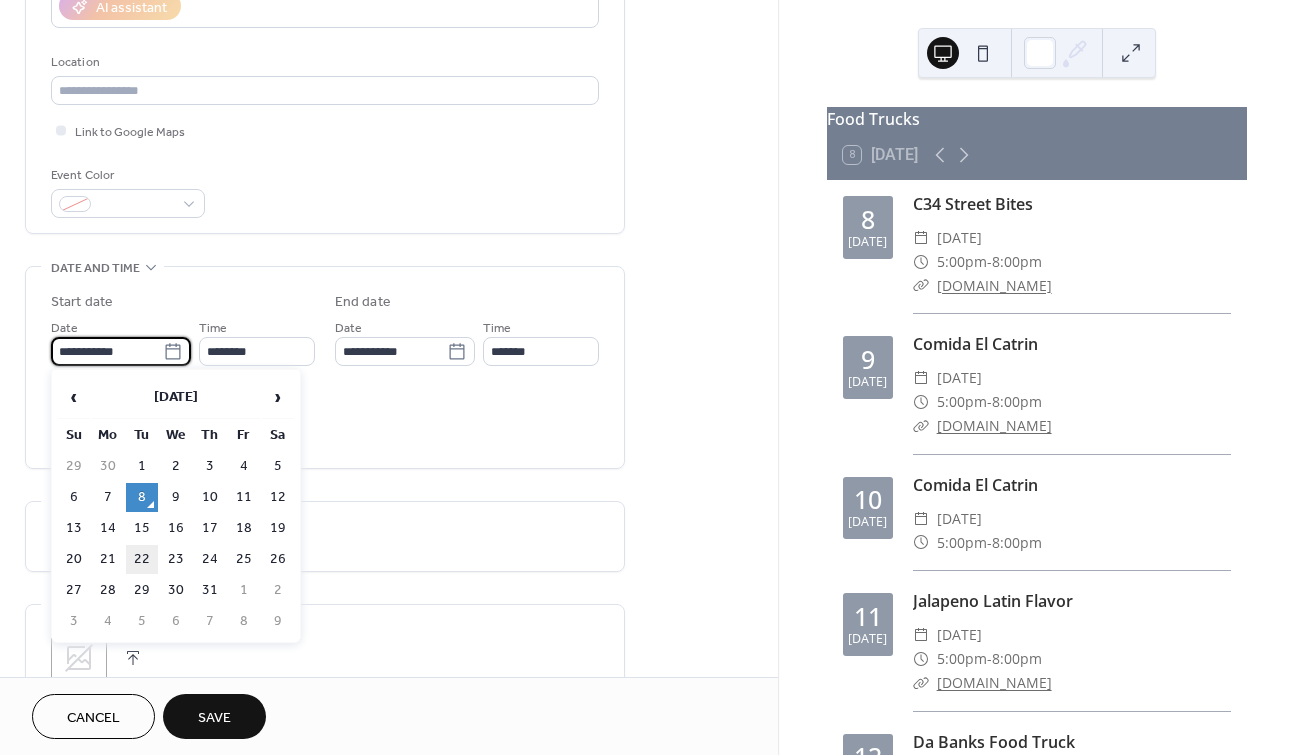 click on "22" at bounding box center (142, 559) 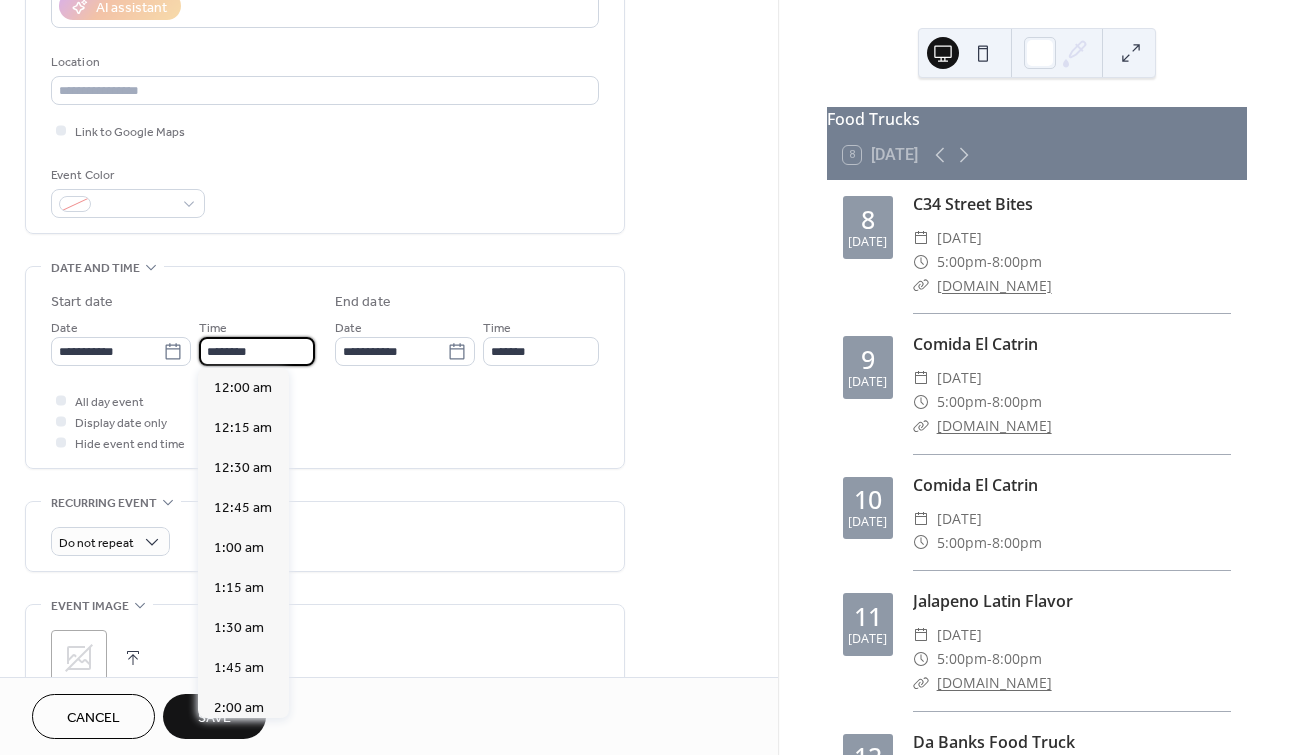 click on "********" at bounding box center [257, 351] 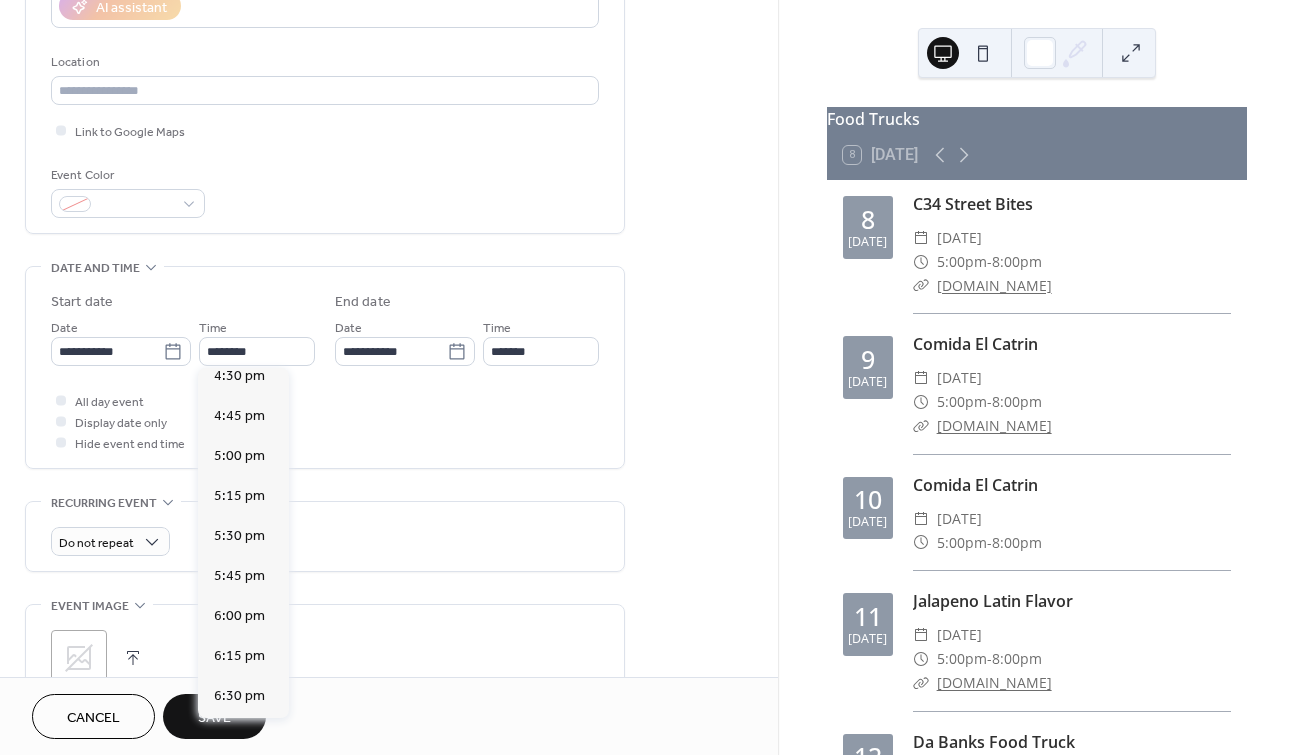 scroll, scrollTop: 2689, scrollLeft: 0, axis: vertical 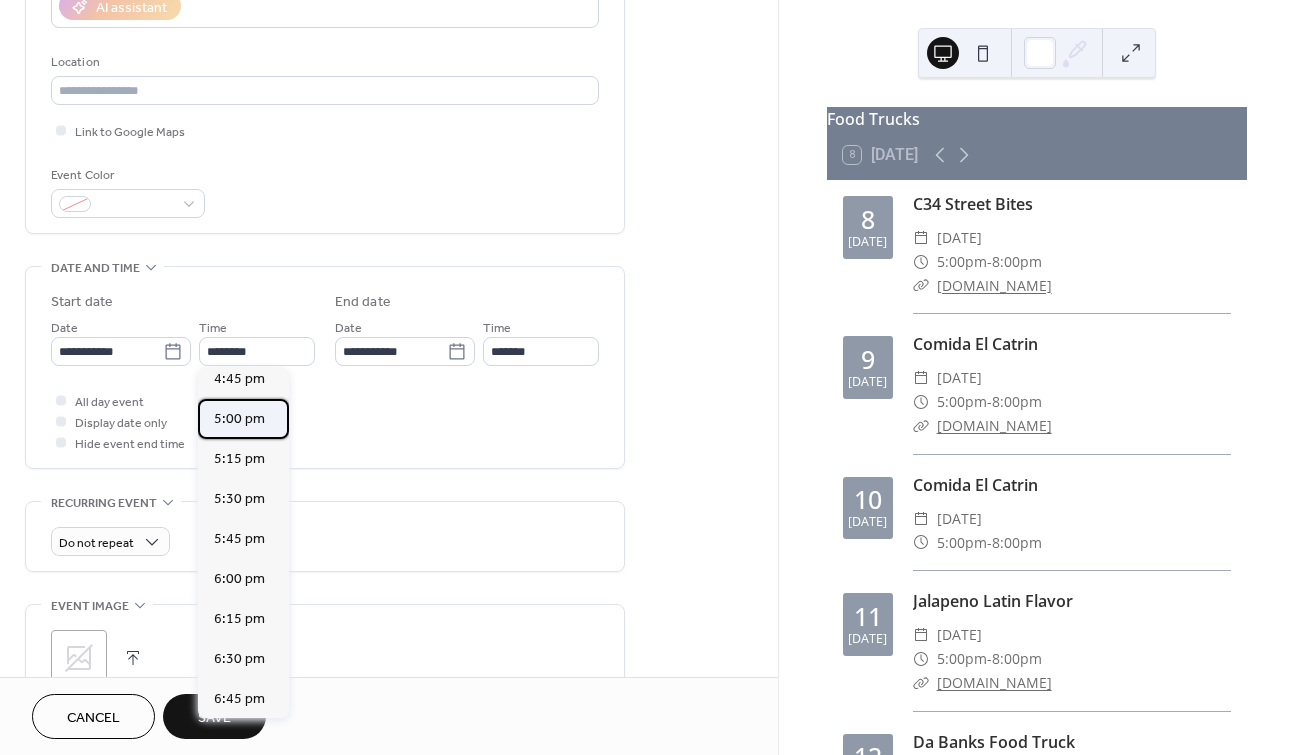 click on "5:00 pm" at bounding box center [239, 419] 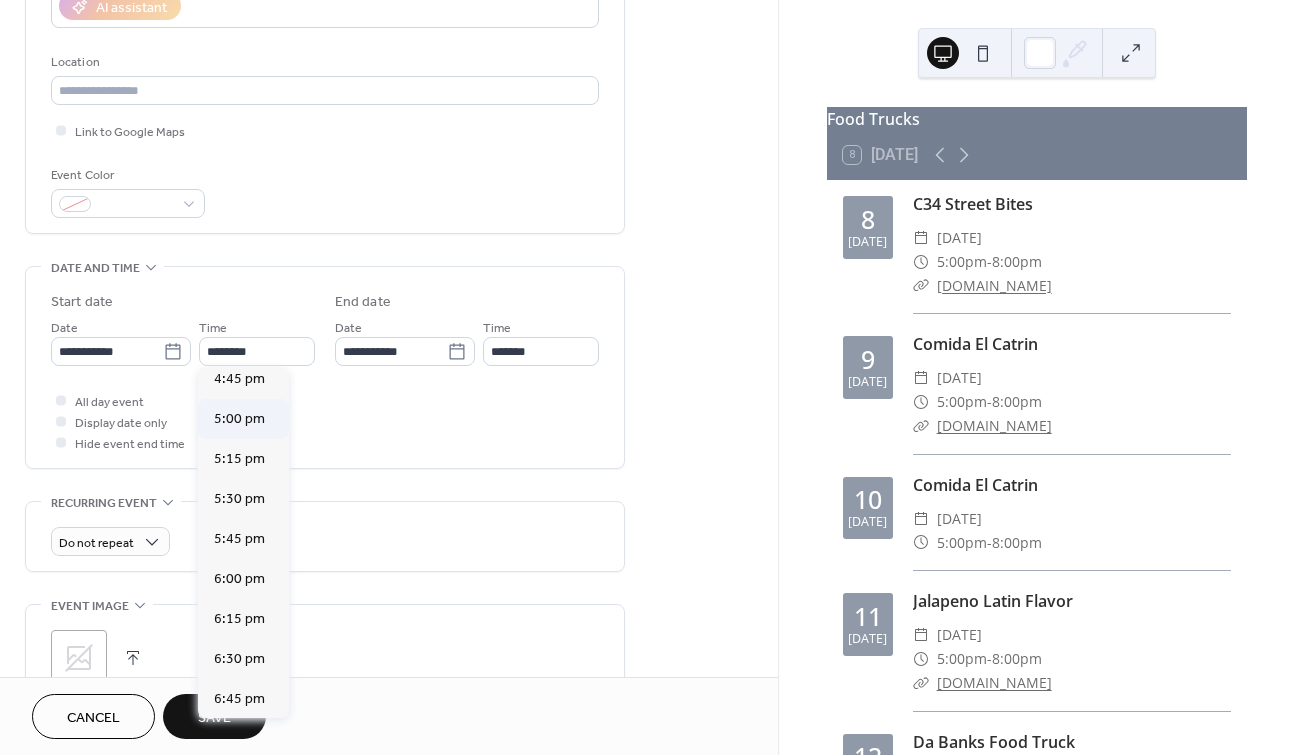 type on "*******" 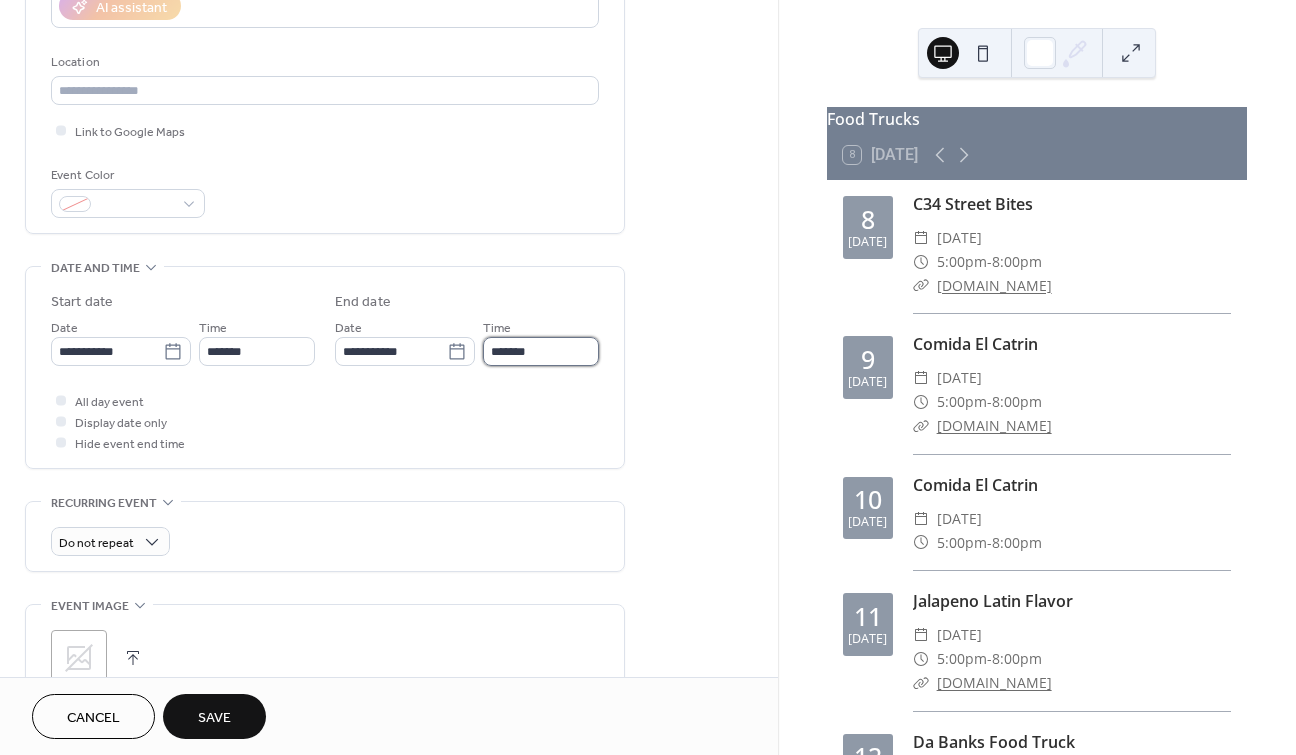 click on "*******" at bounding box center [541, 351] 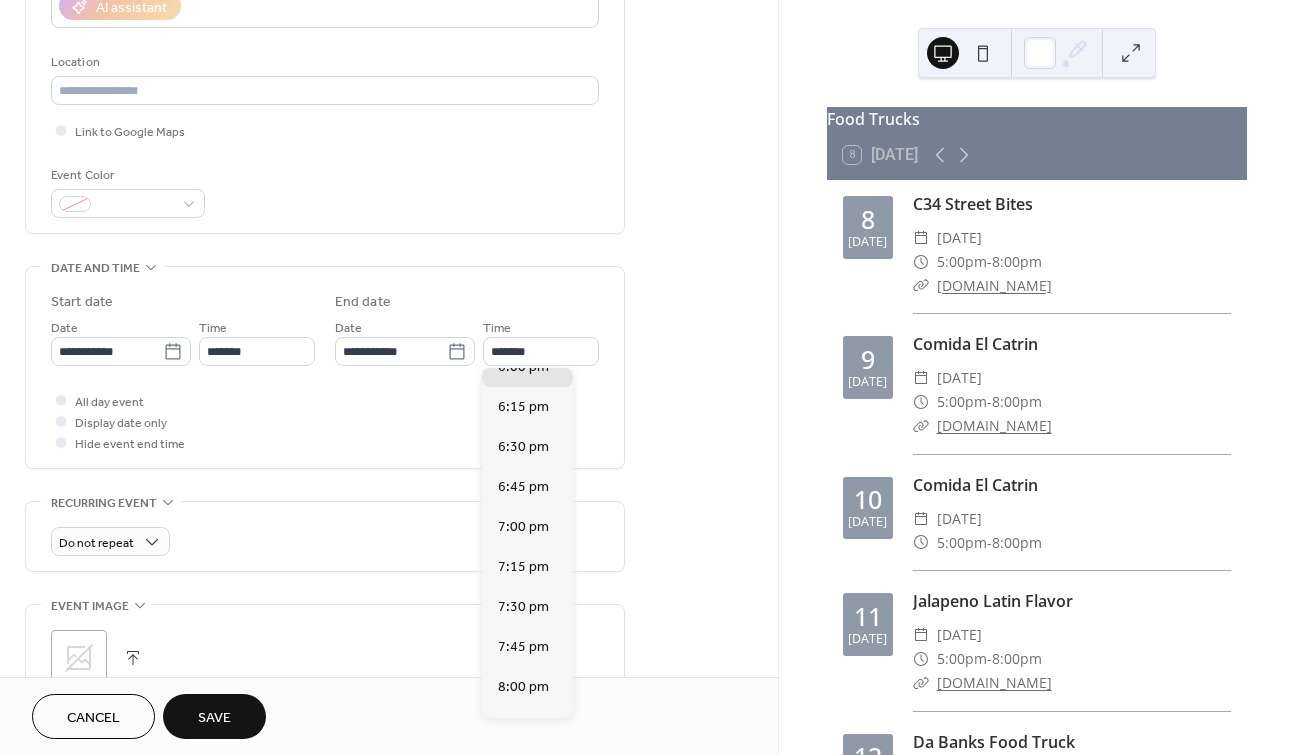 scroll, scrollTop: 176, scrollLeft: 0, axis: vertical 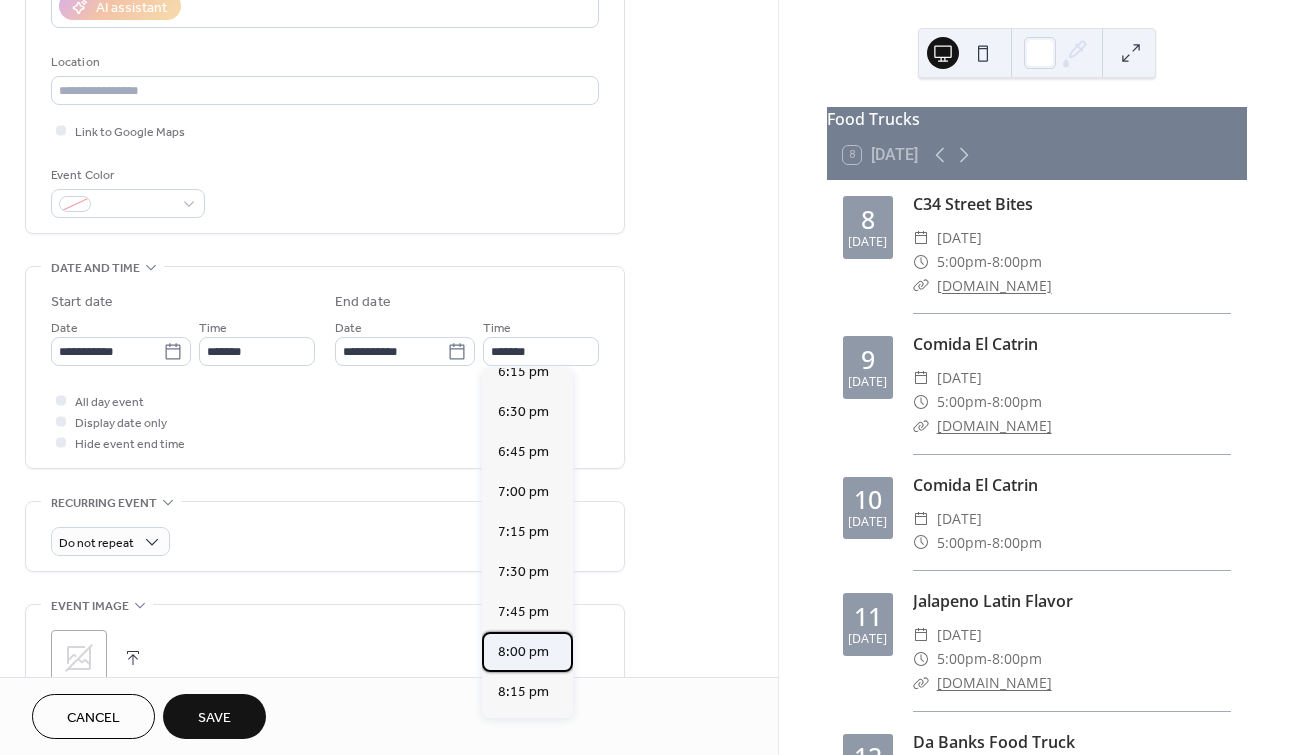 click on "8:00 pm" at bounding box center [523, 652] 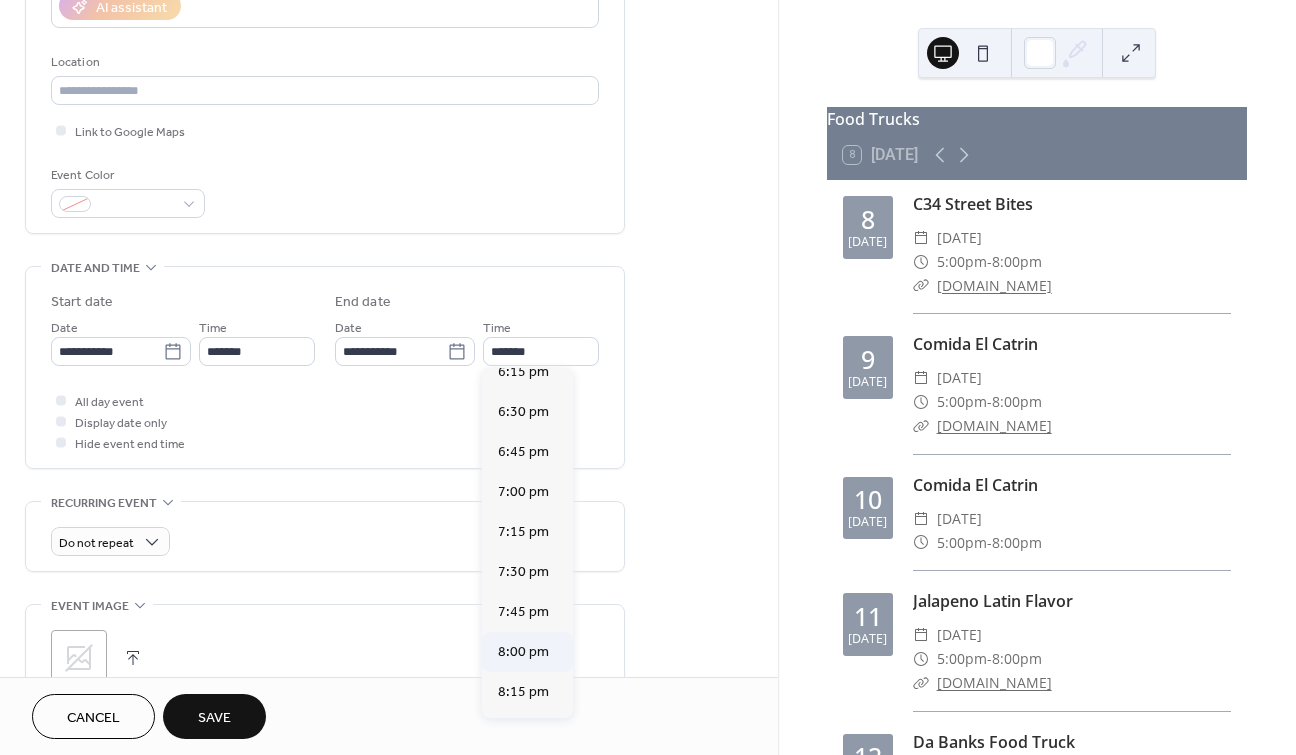type on "*******" 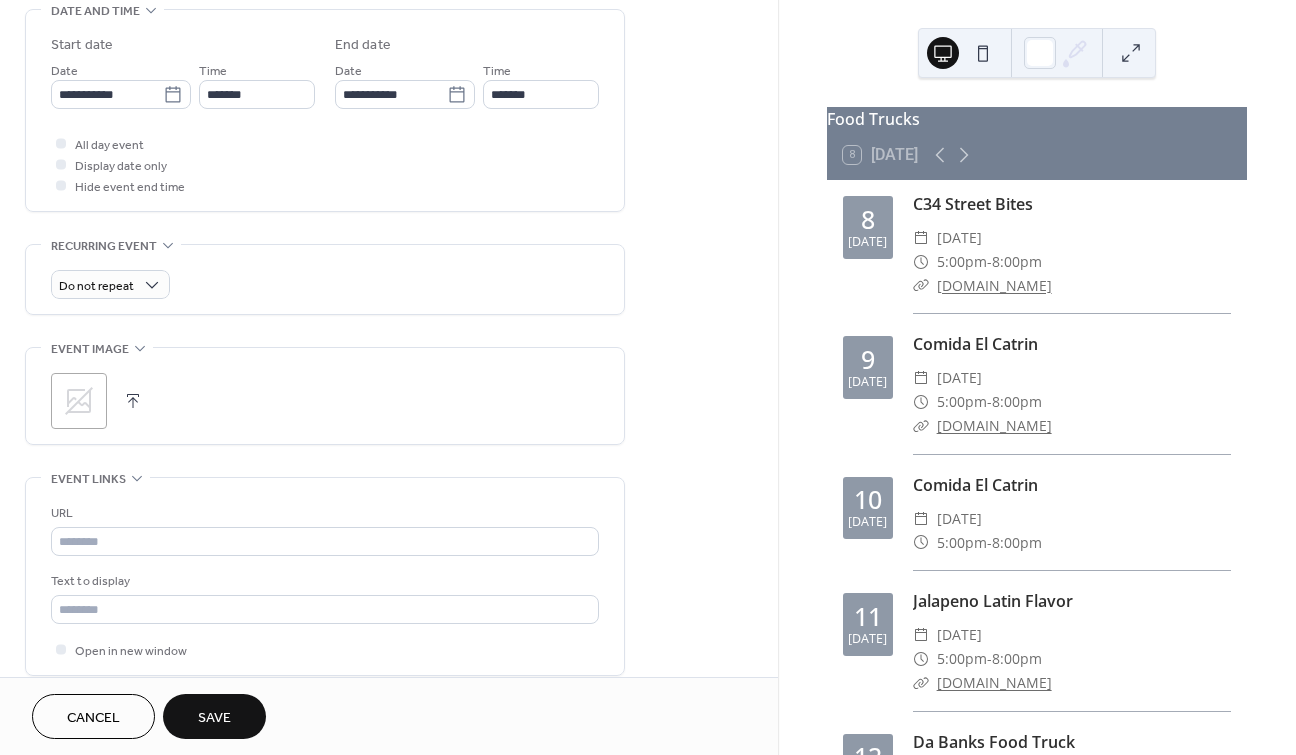 scroll, scrollTop: 674, scrollLeft: 0, axis: vertical 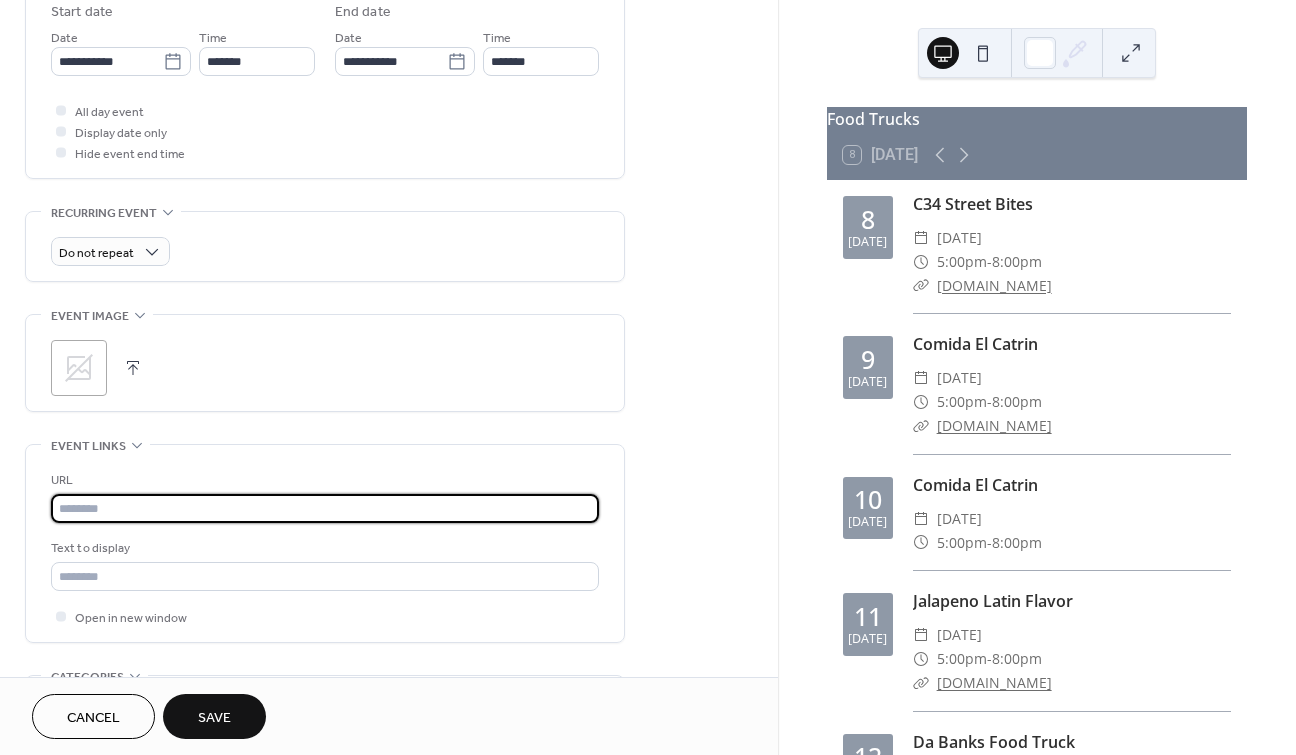 click at bounding box center [325, 508] 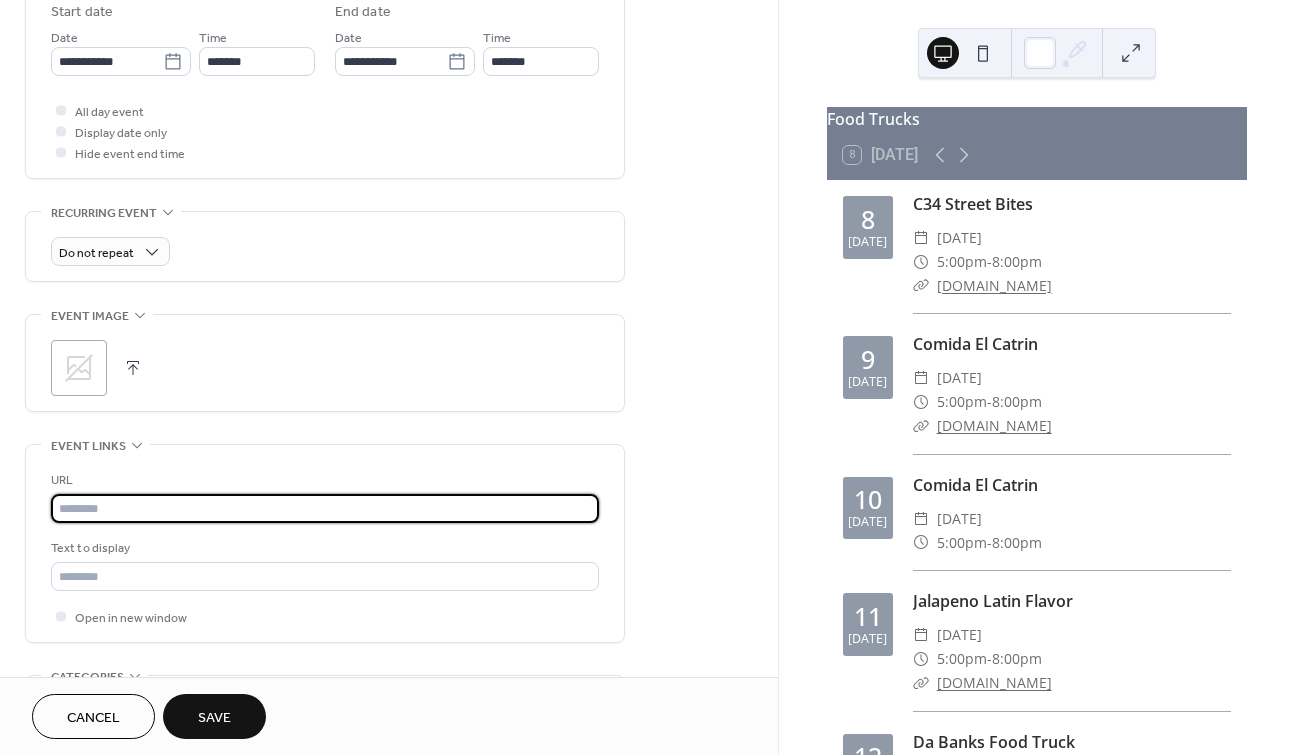 click at bounding box center (325, 508) 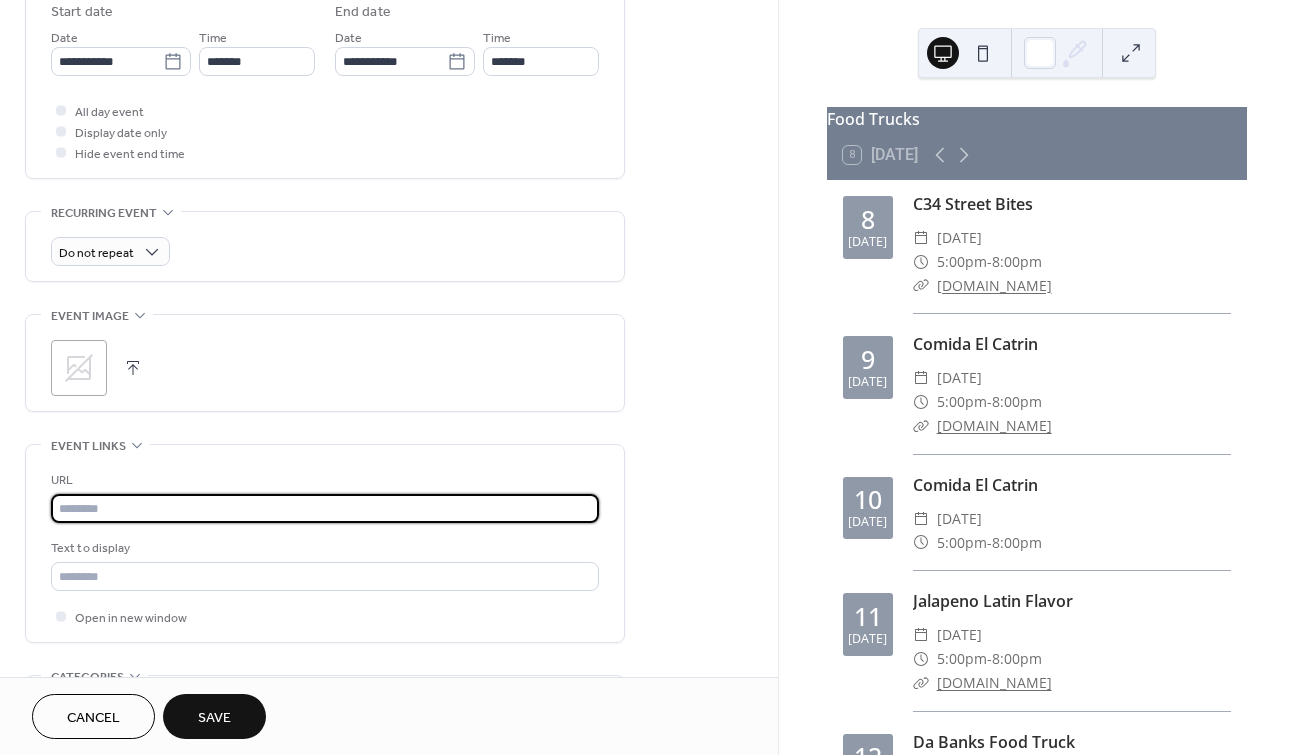 paste on "**********" 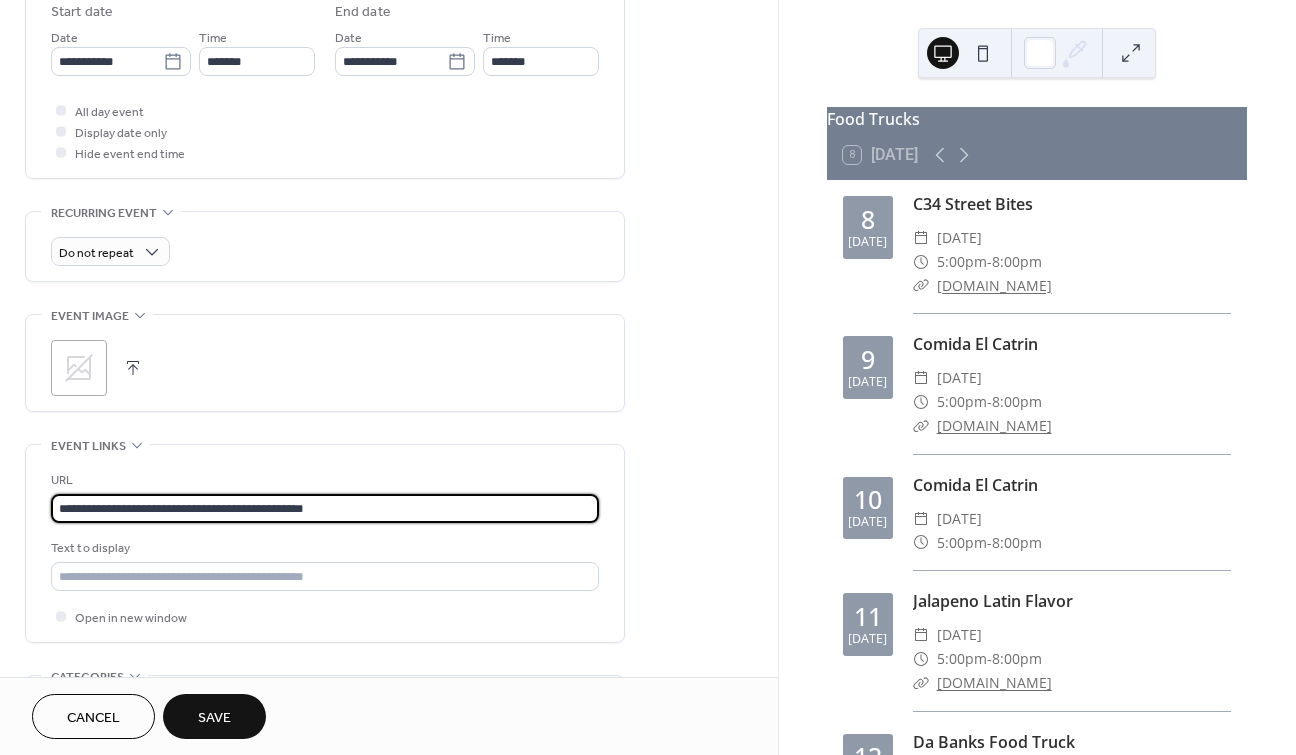 type on "**********" 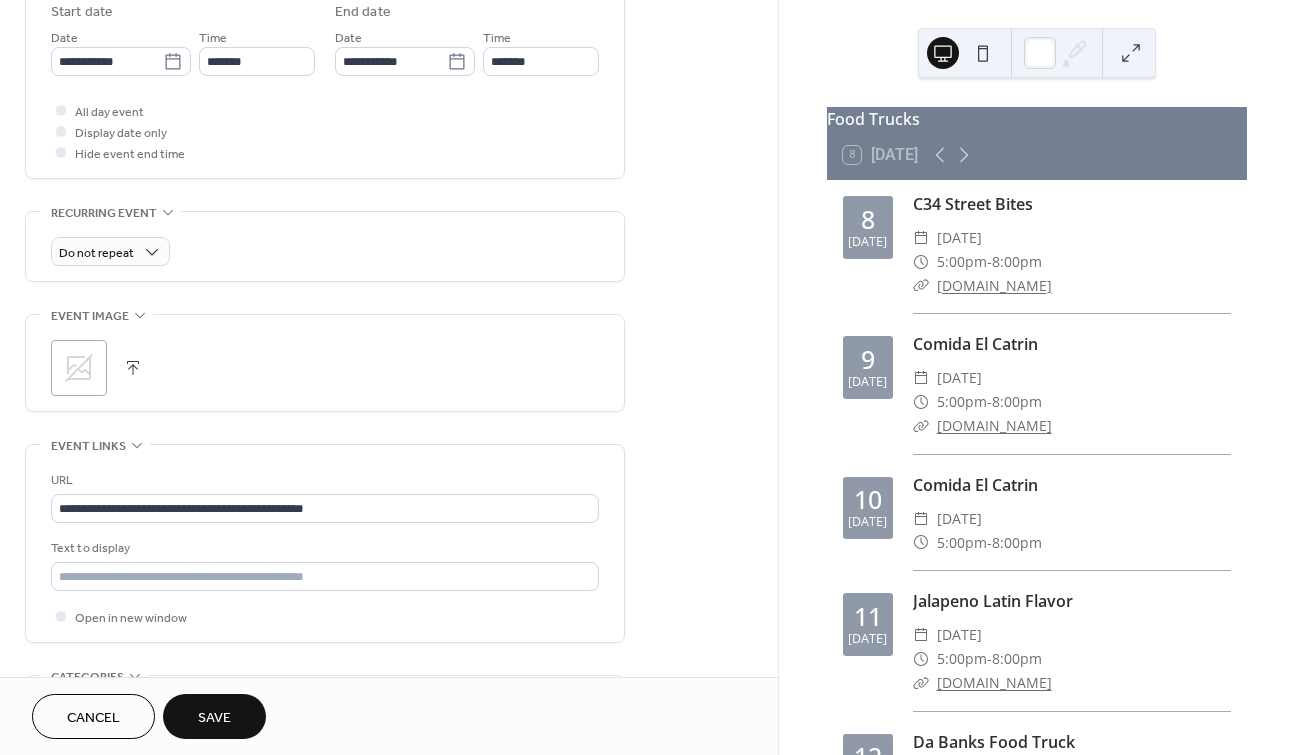 click on "Save" at bounding box center [214, 716] 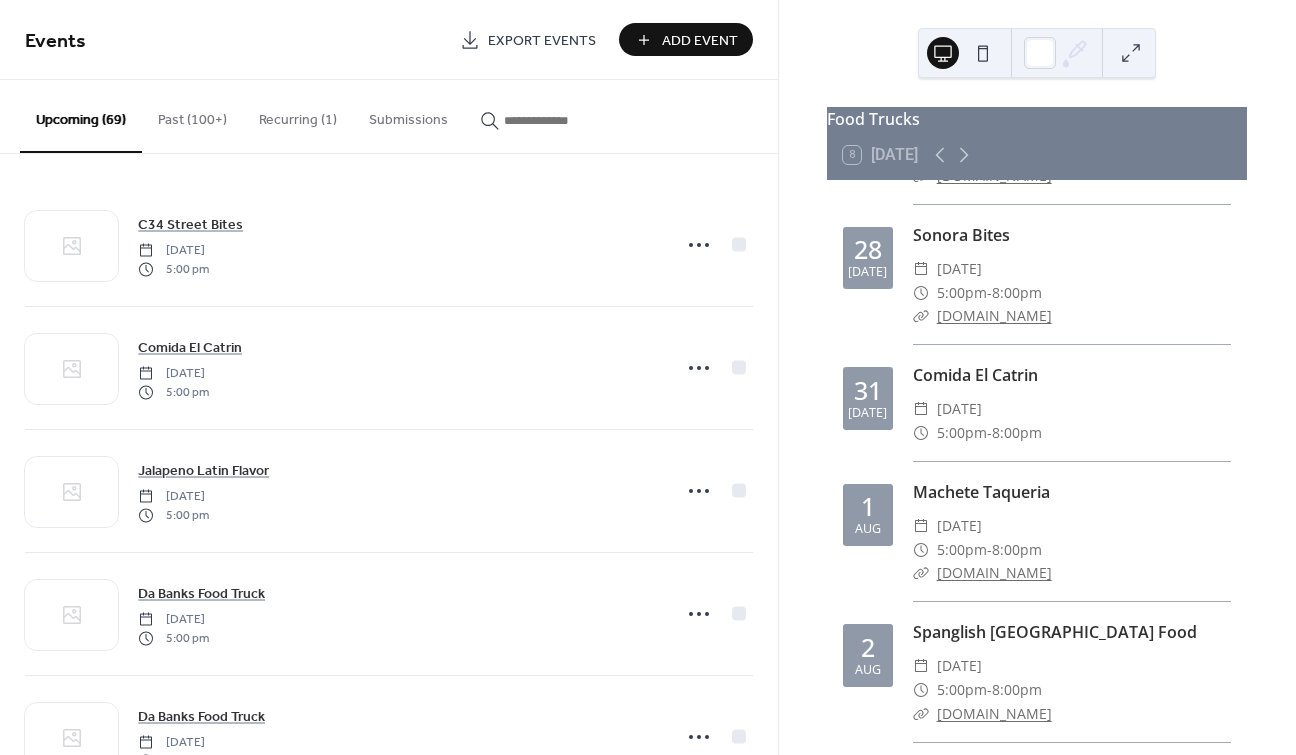 scroll, scrollTop: 2144, scrollLeft: 0, axis: vertical 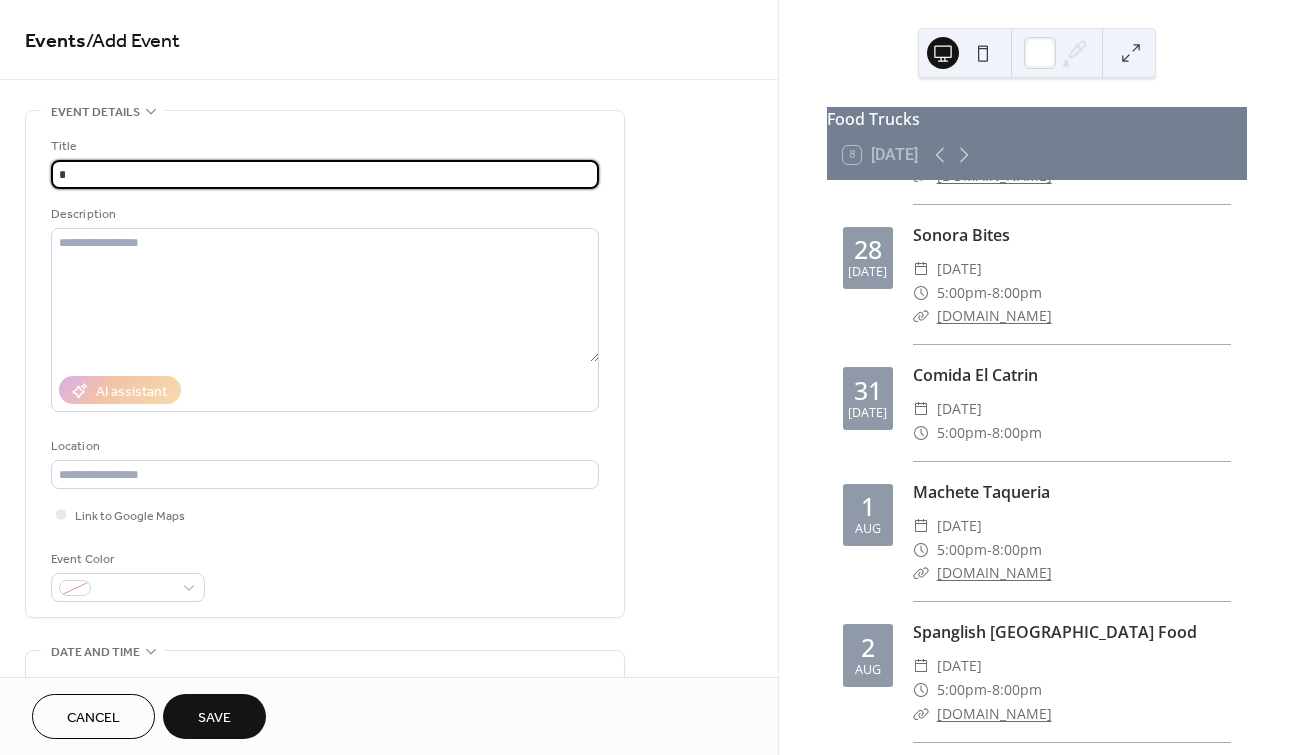 type on "**********" 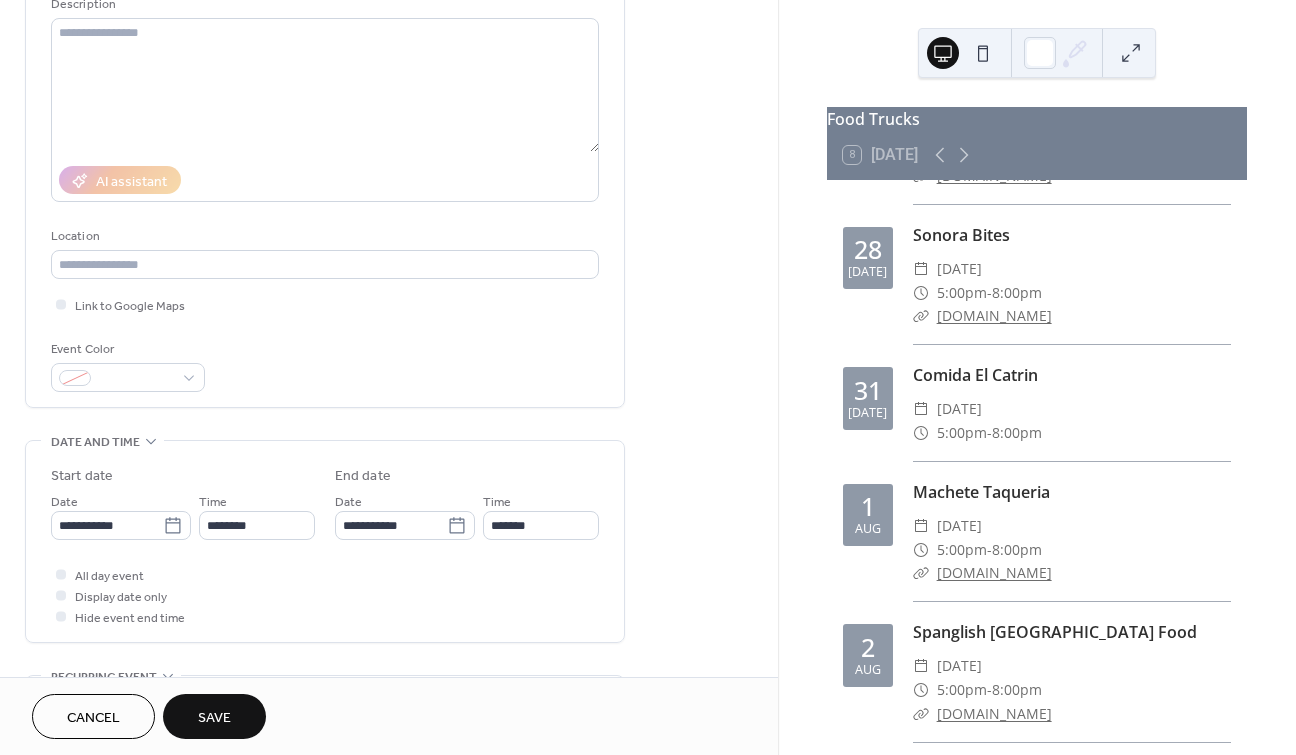 scroll, scrollTop: 269, scrollLeft: 0, axis: vertical 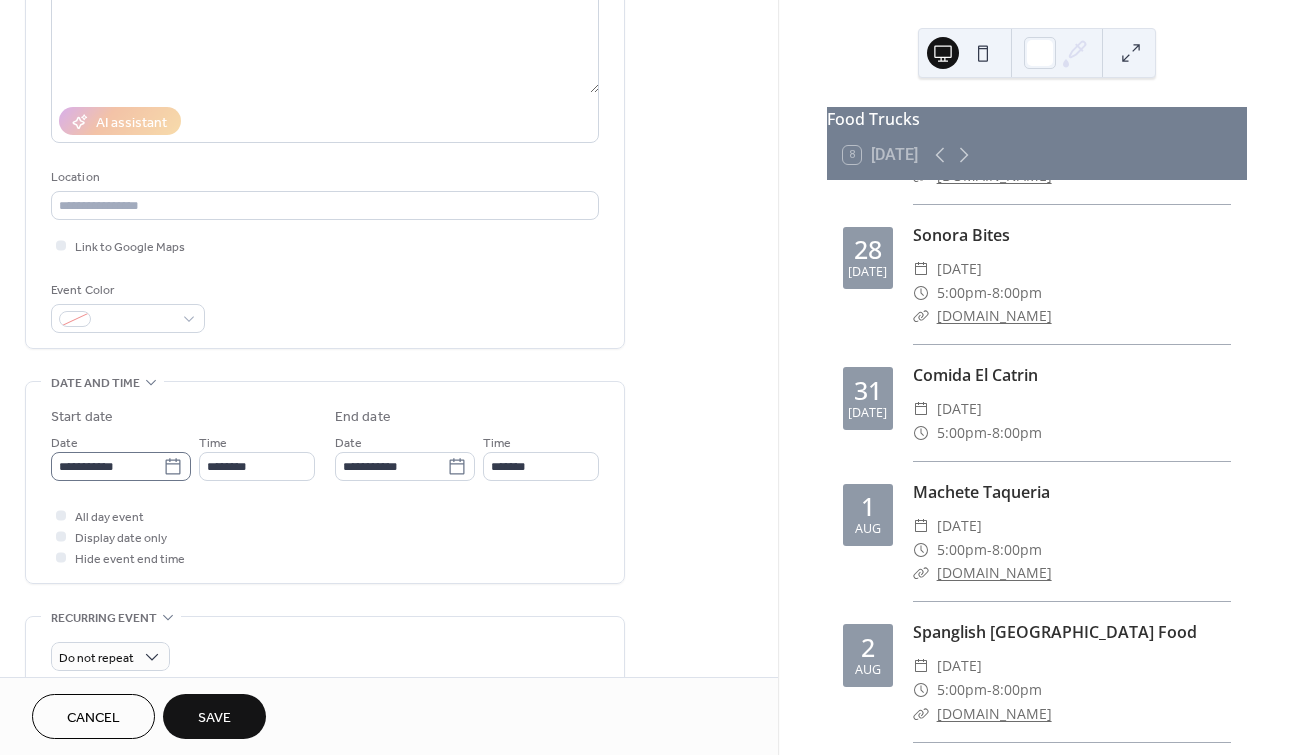click 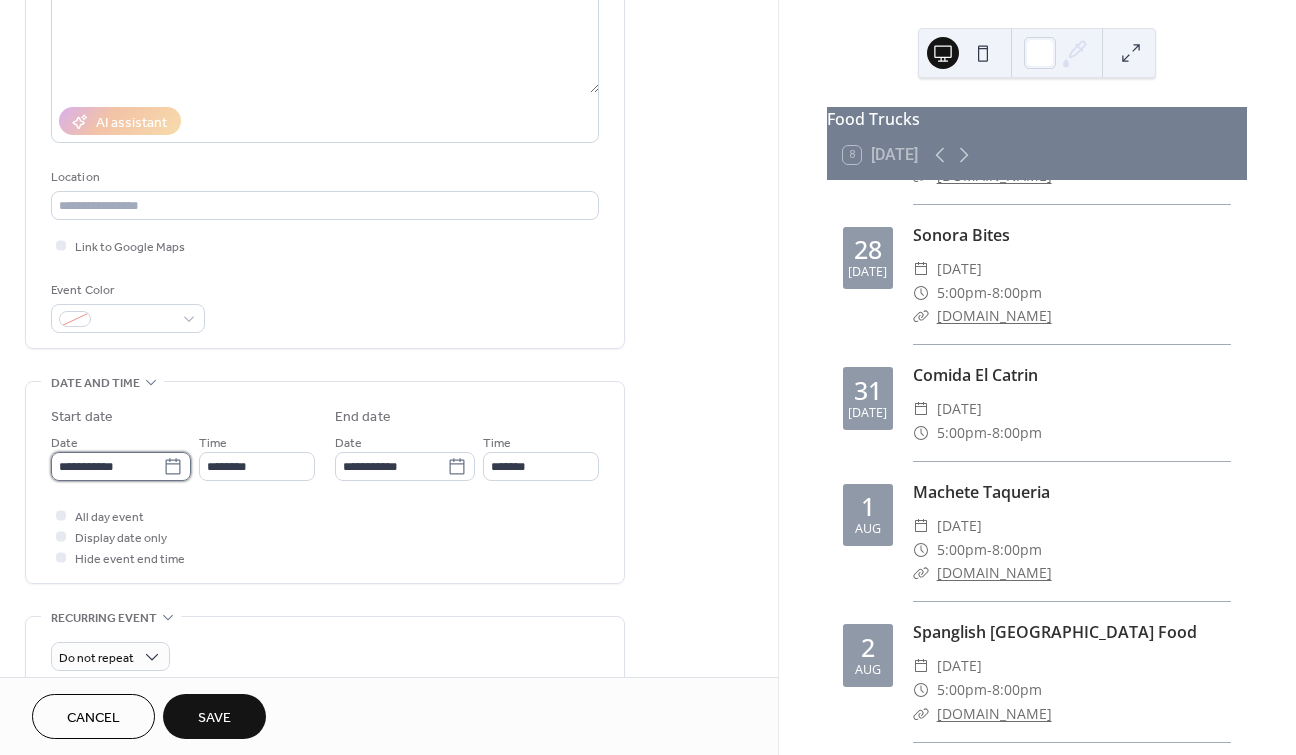 click on "**********" at bounding box center (107, 466) 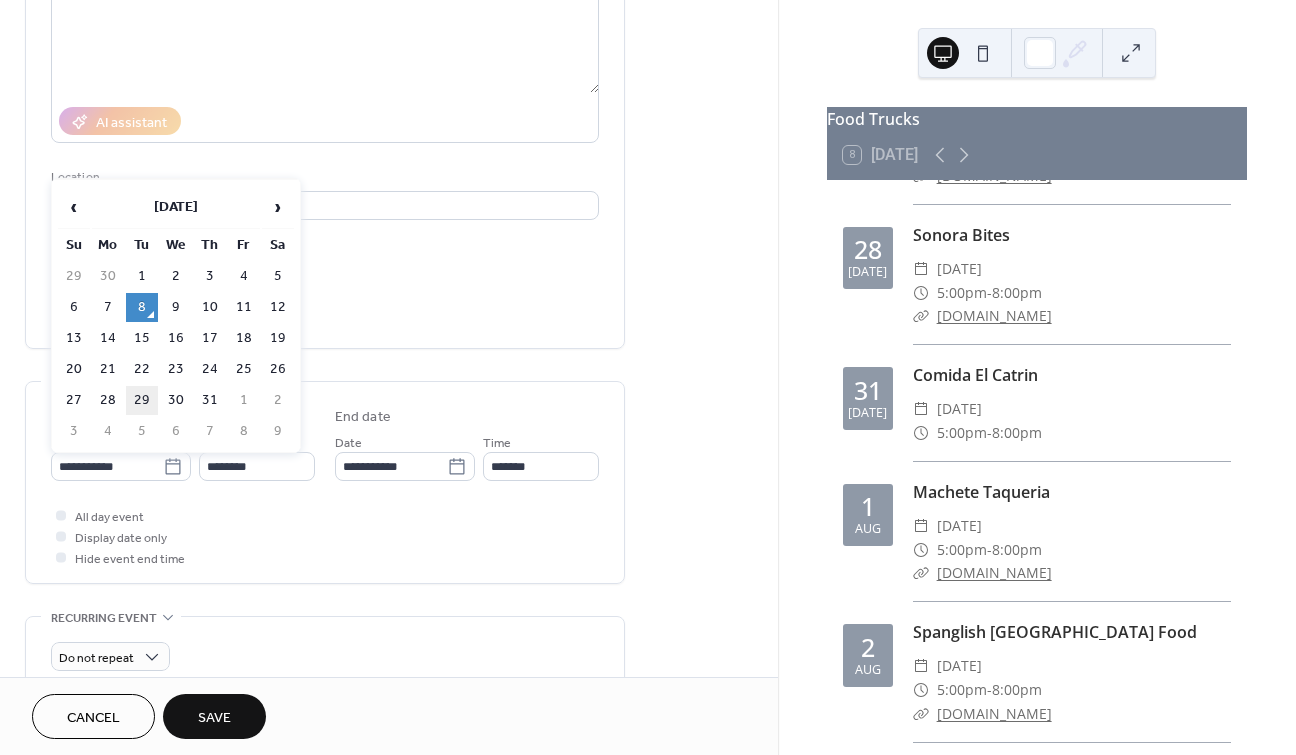click on "29" at bounding box center (142, 400) 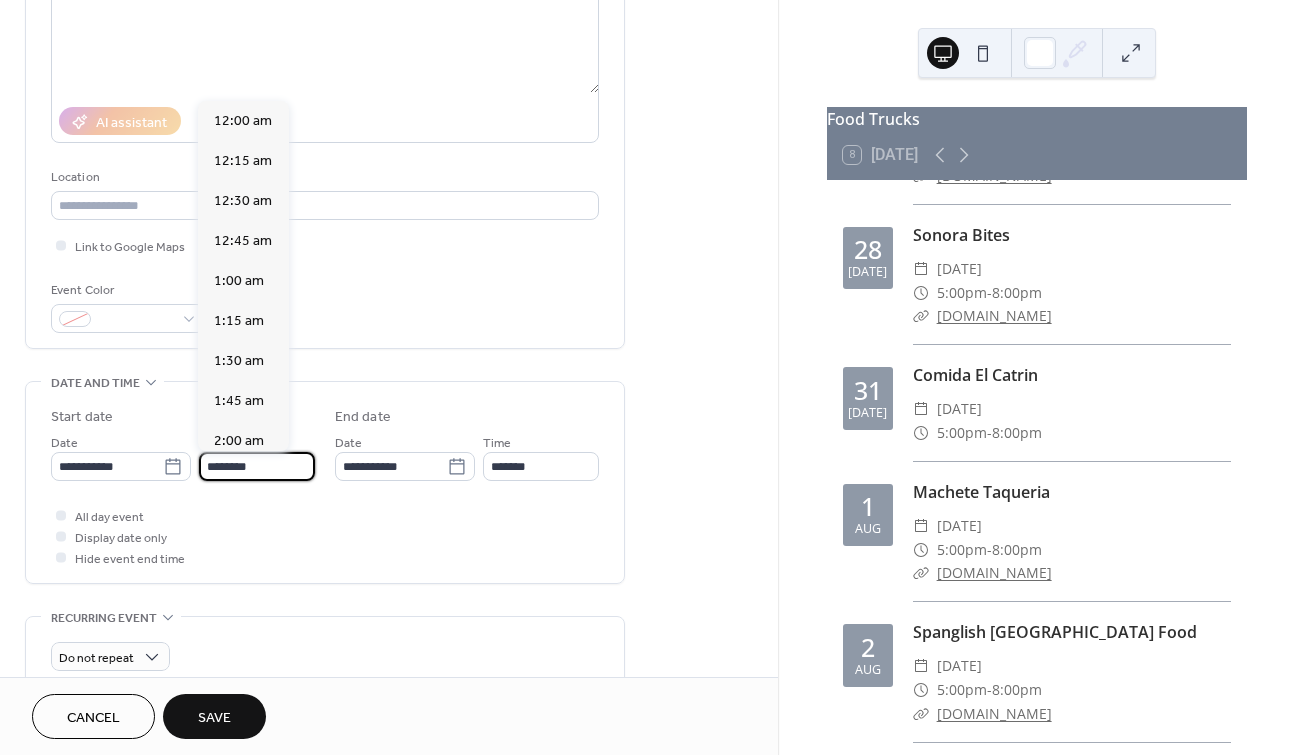 click on "********" at bounding box center [257, 466] 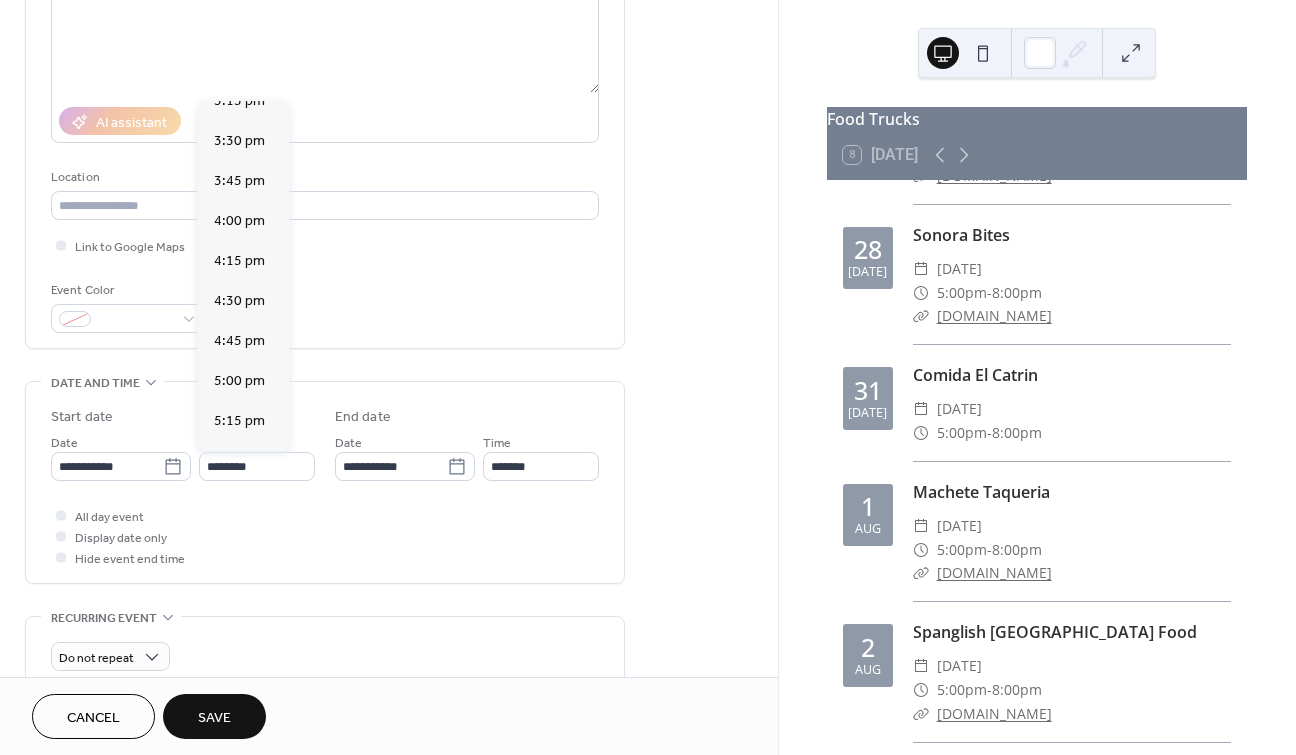 scroll, scrollTop: 2571, scrollLeft: 0, axis: vertical 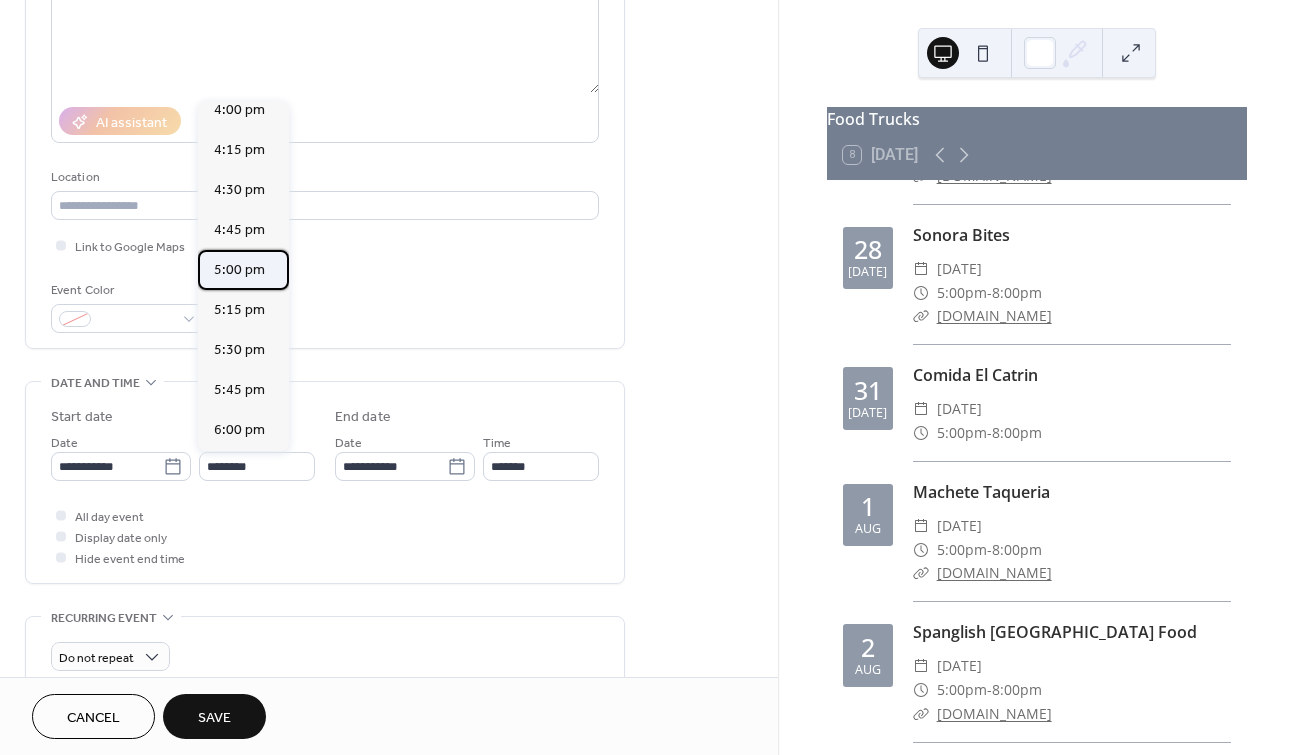 click on "5:00 pm" at bounding box center (239, 269) 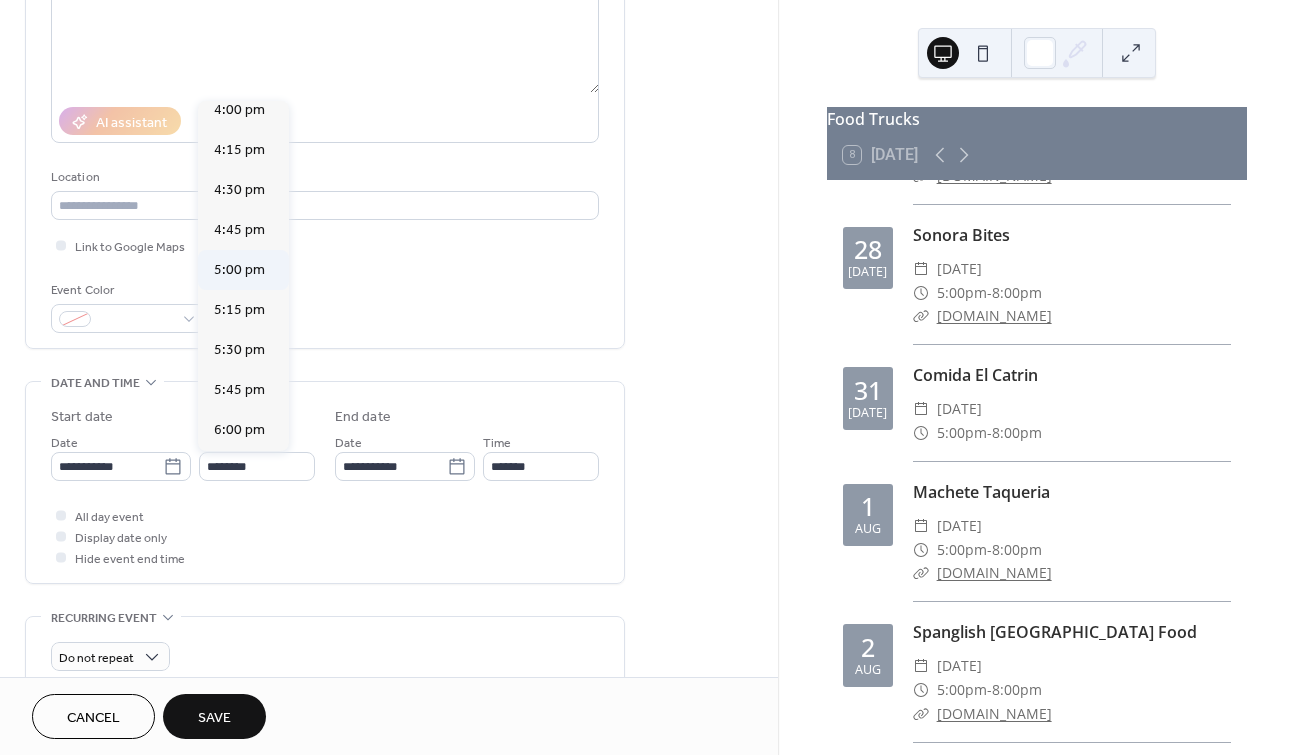 type on "*******" 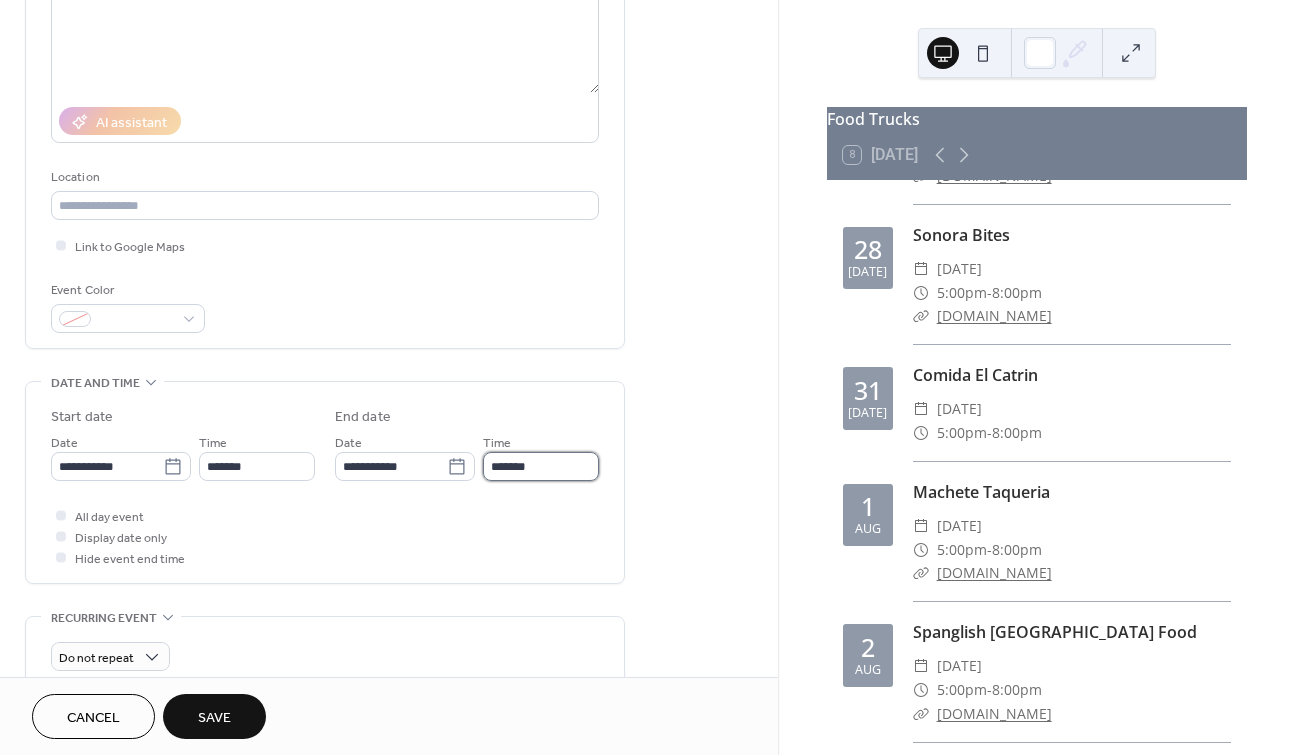 click on "*******" at bounding box center (541, 466) 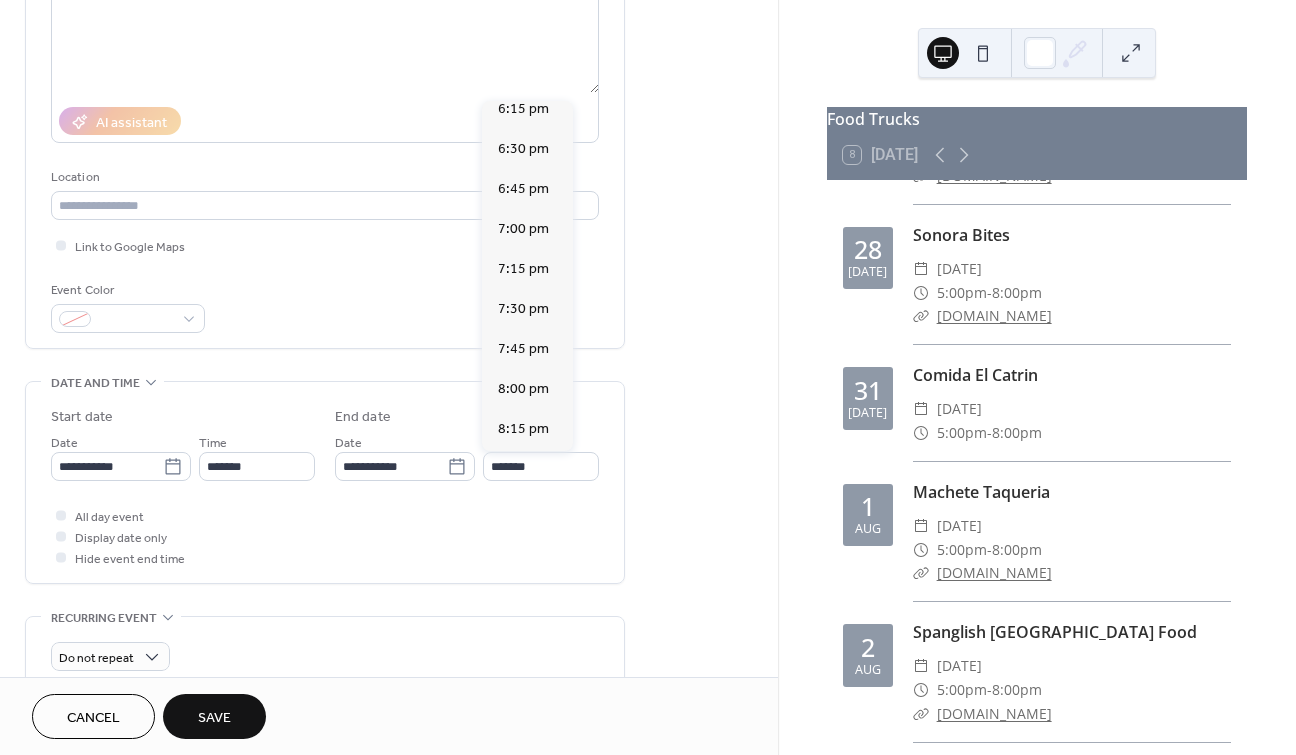 scroll, scrollTop: 180, scrollLeft: 0, axis: vertical 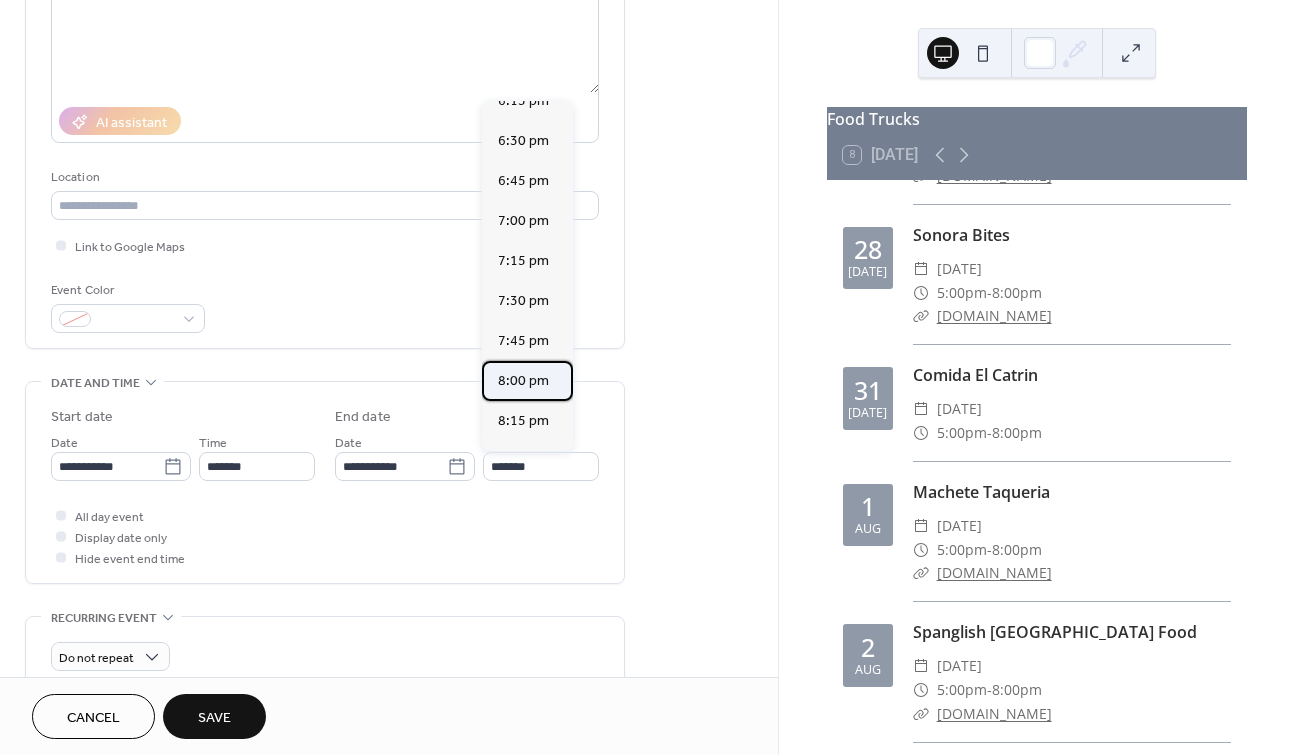 click on "8:00 pm" at bounding box center (523, 380) 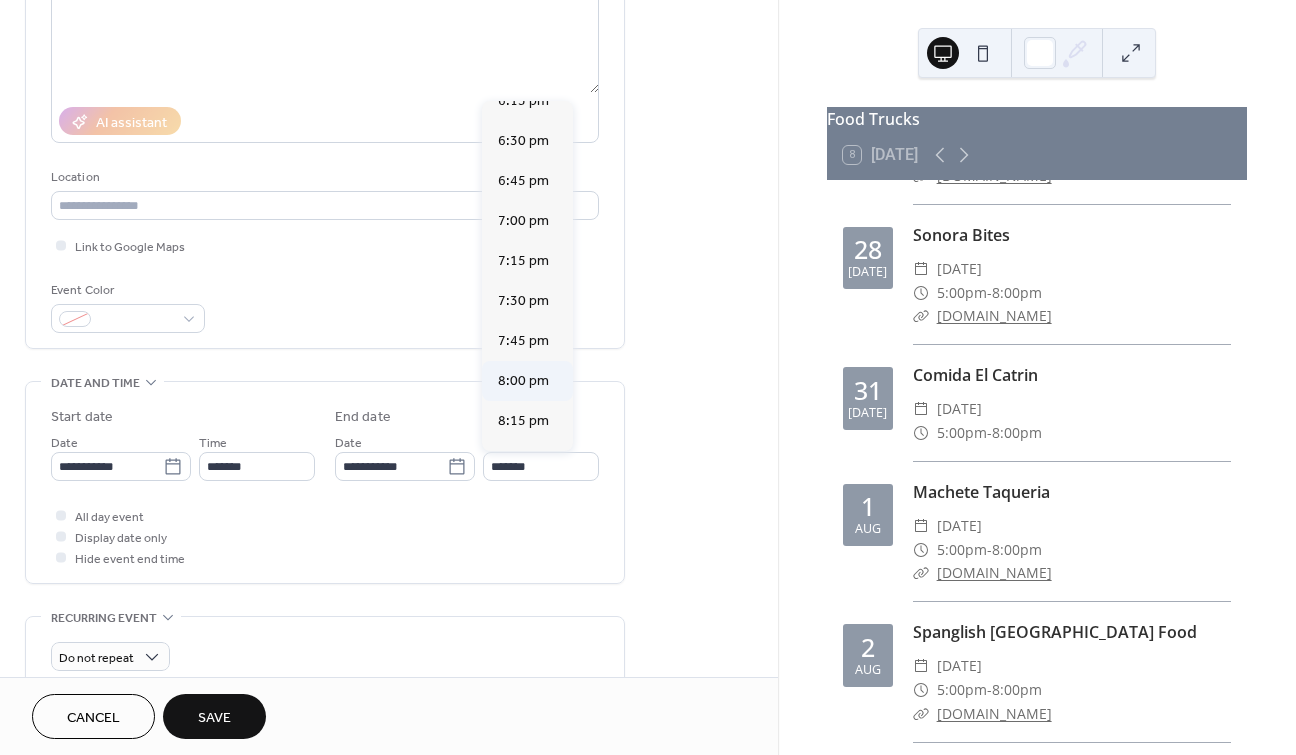 type on "*******" 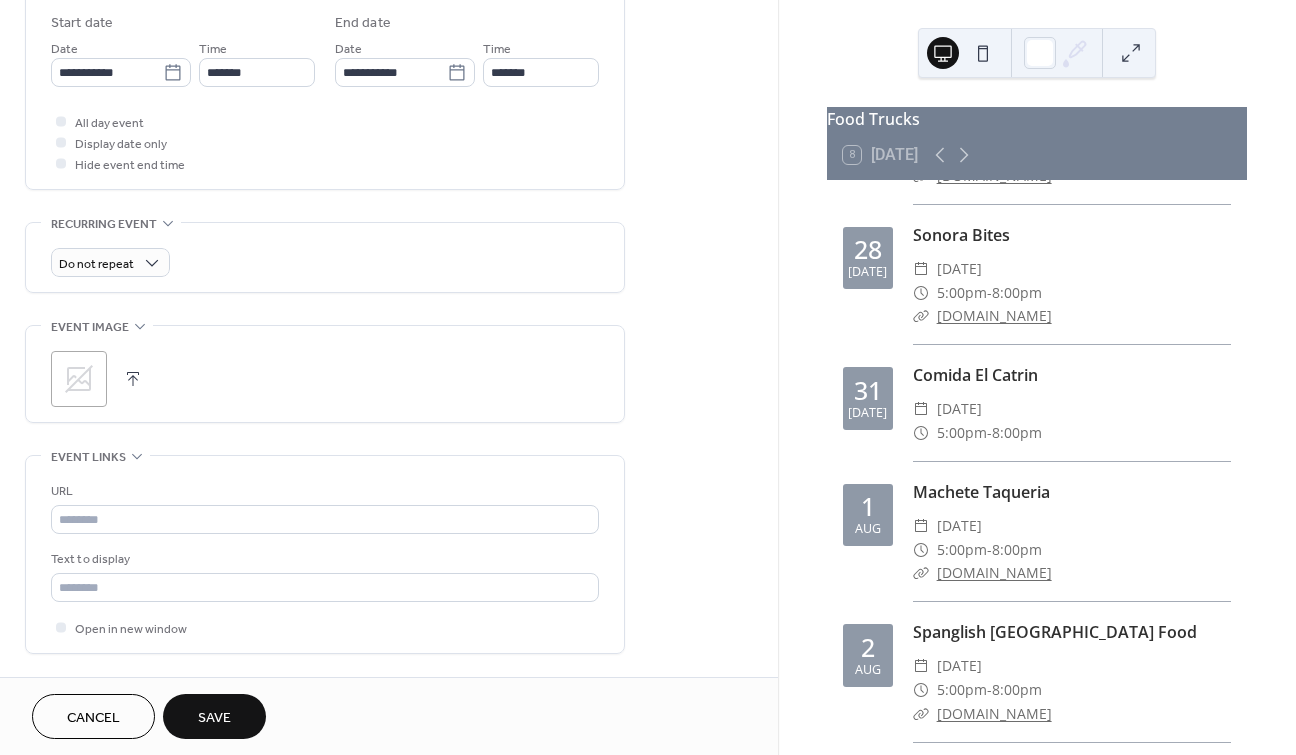 scroll, scrollTop: 669, scrollLeft: 0, axis: vertical 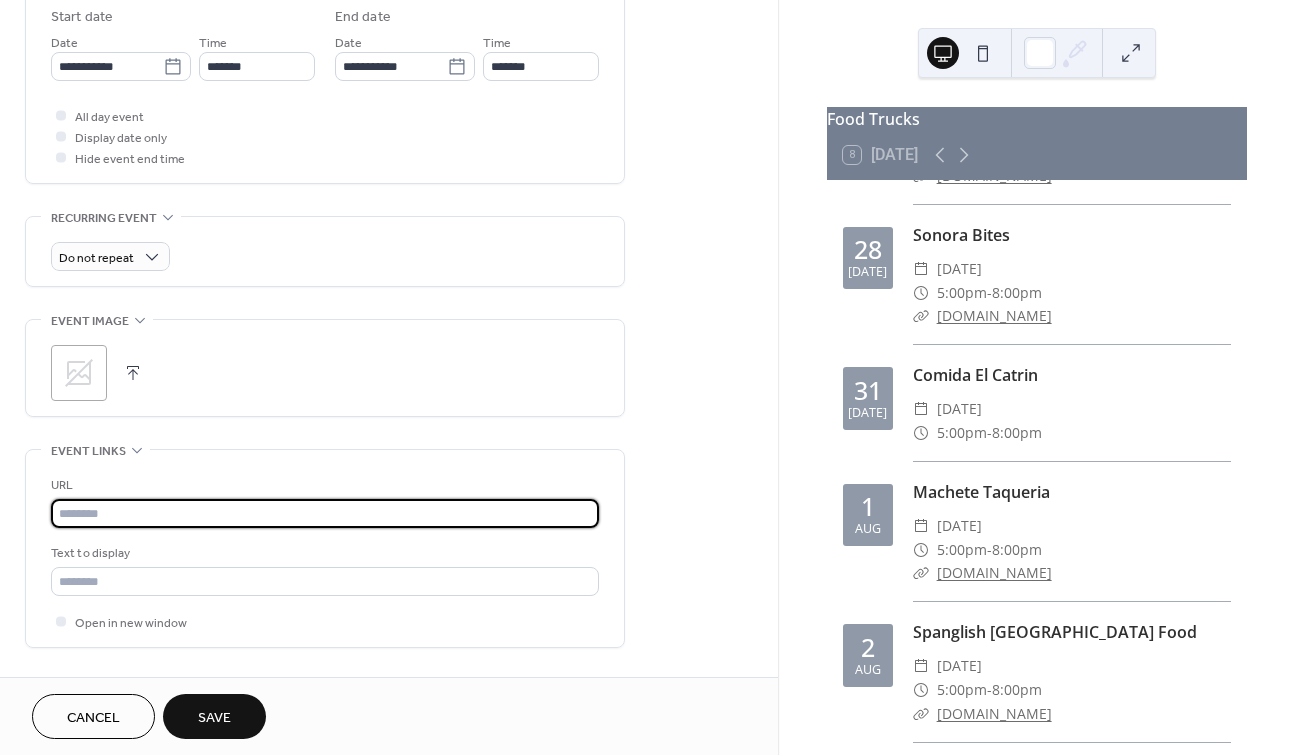 click at bounding box center (325, 513) 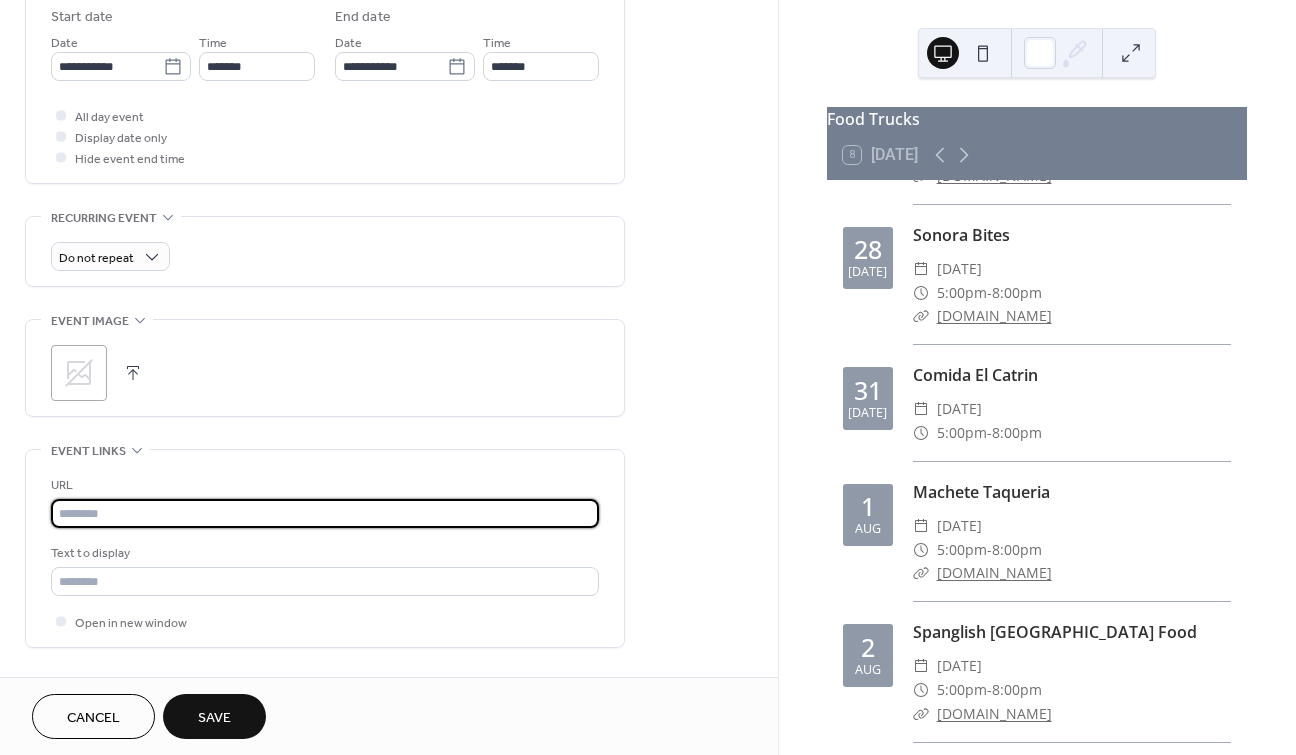 paste on "**********" 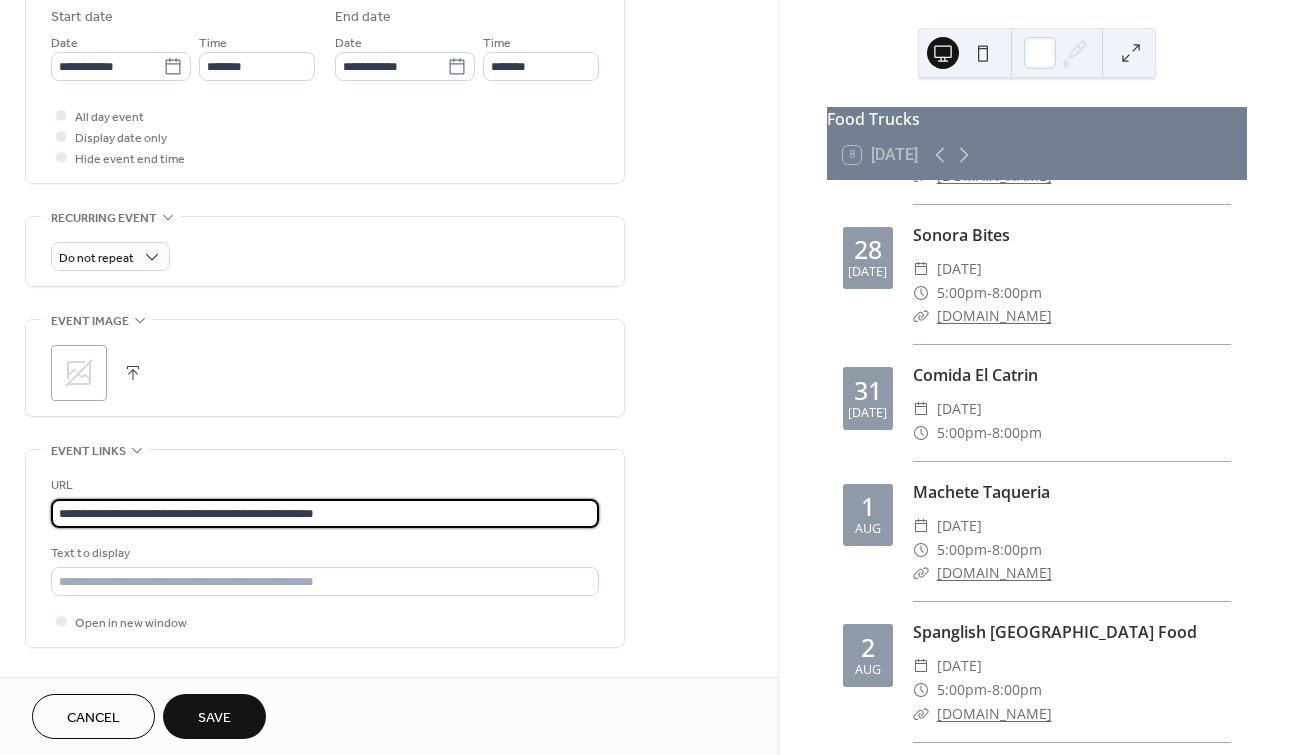 type on "**********" 